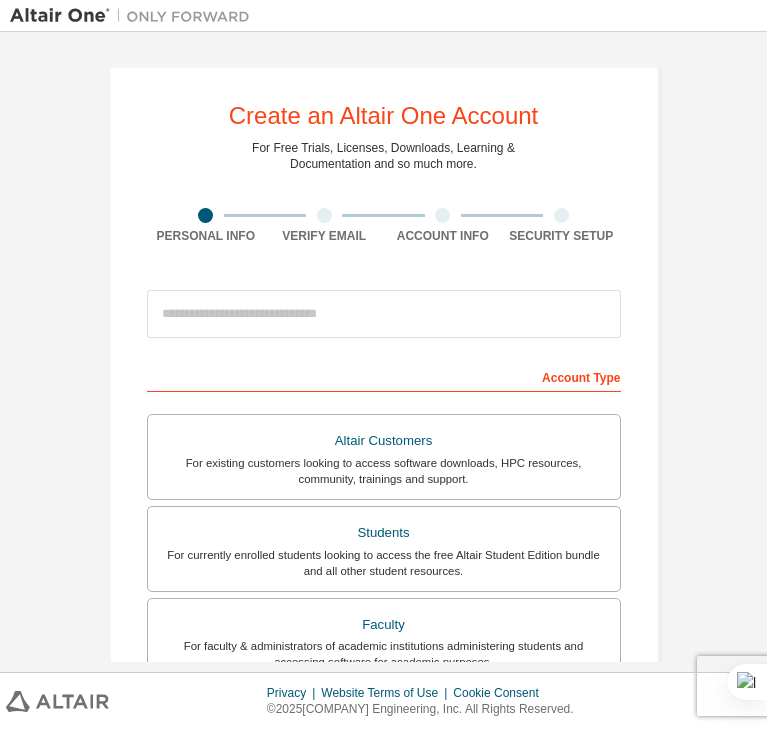scroll, scrollTop: 0, scrollLeft: 0, axis: both 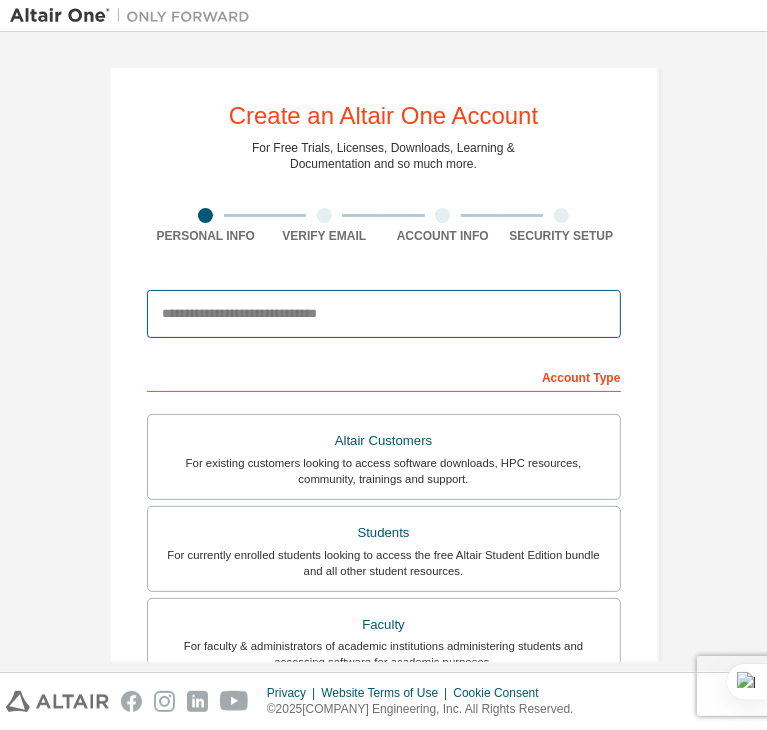 click at bounding box center (384, 314) 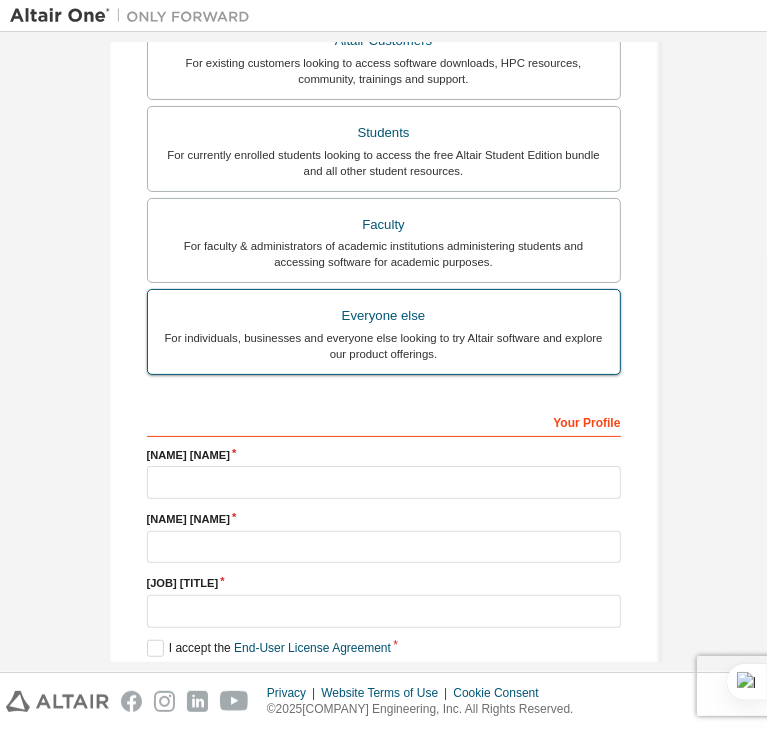 scroll, scrollTop: 0, scrollLeft: 0, axis: both 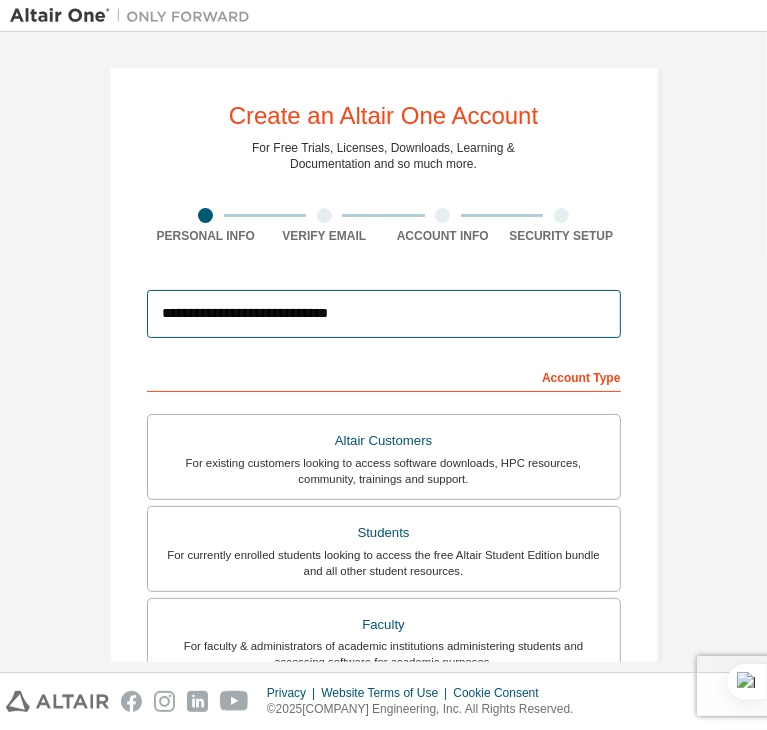 click on "**********" at bounding box center [384, 314] 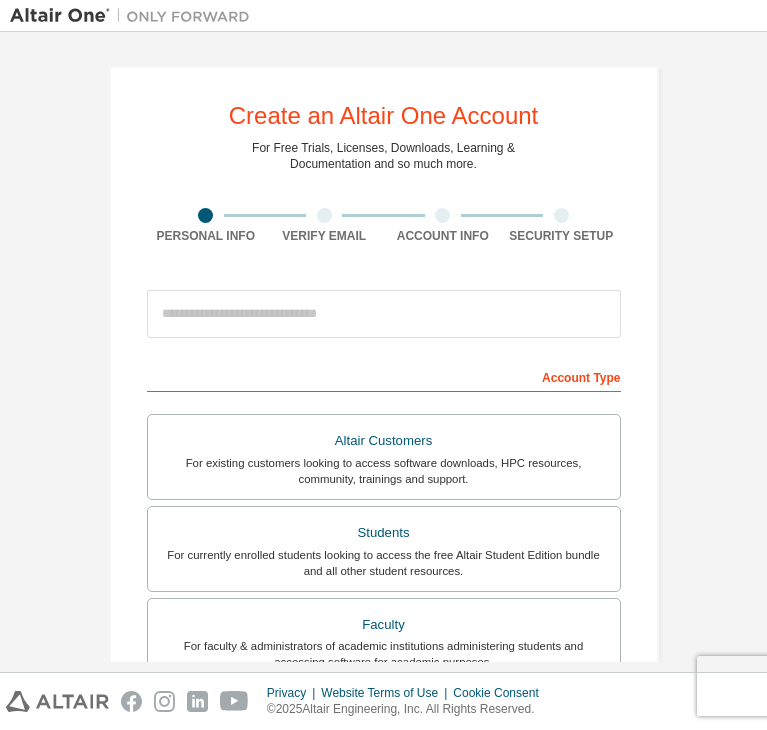scroll, scrollTop: 0, scrollLeft: 0, axis: both 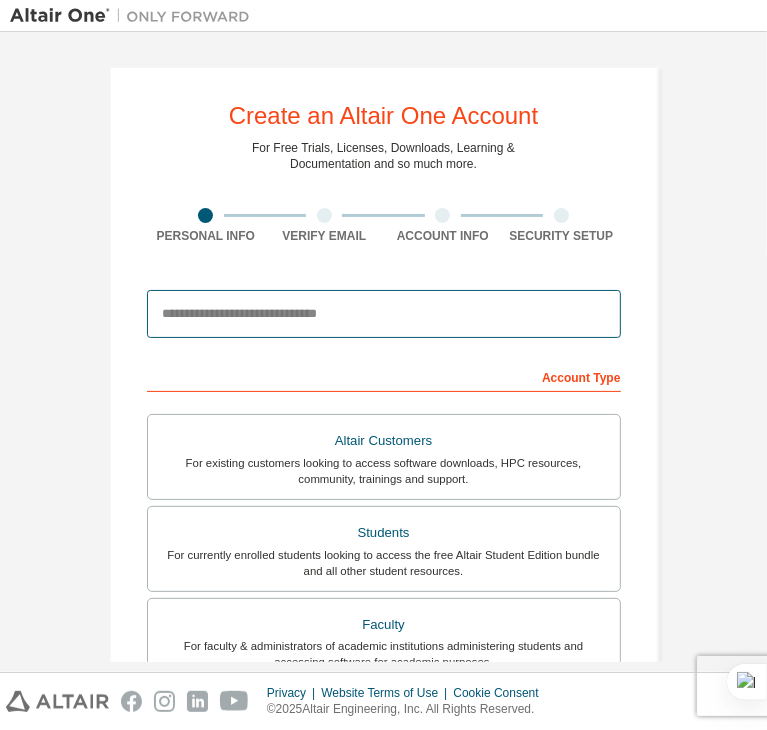 click at bounding box center [384, 314] 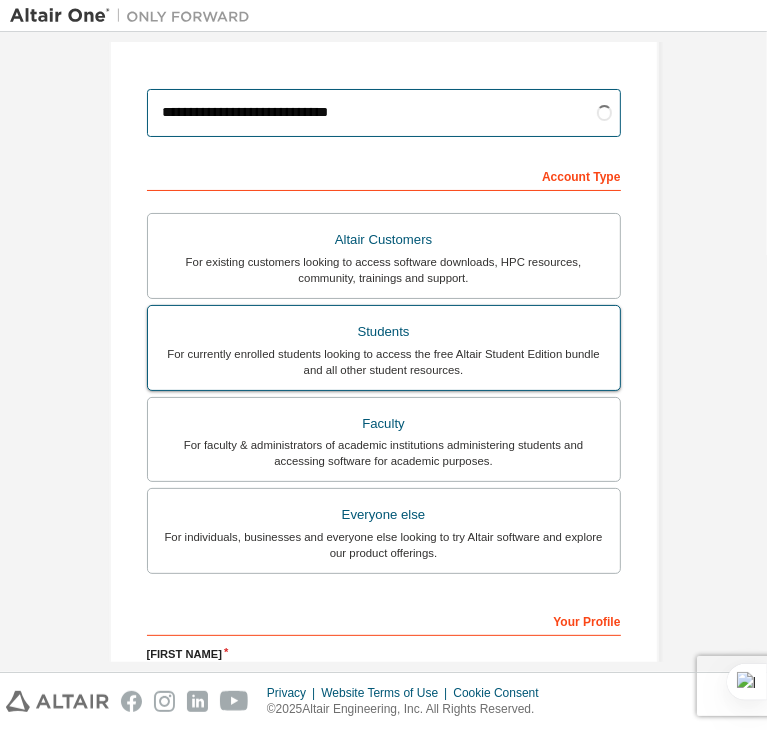 scroll, scrollTop: 300, scrollLeft: 0, axis: vertical 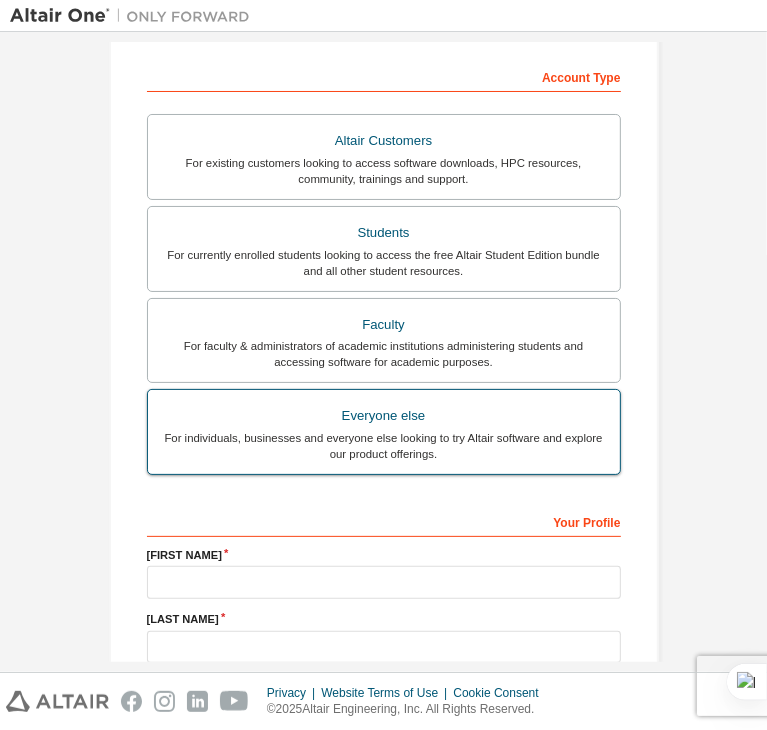 type on "**********" 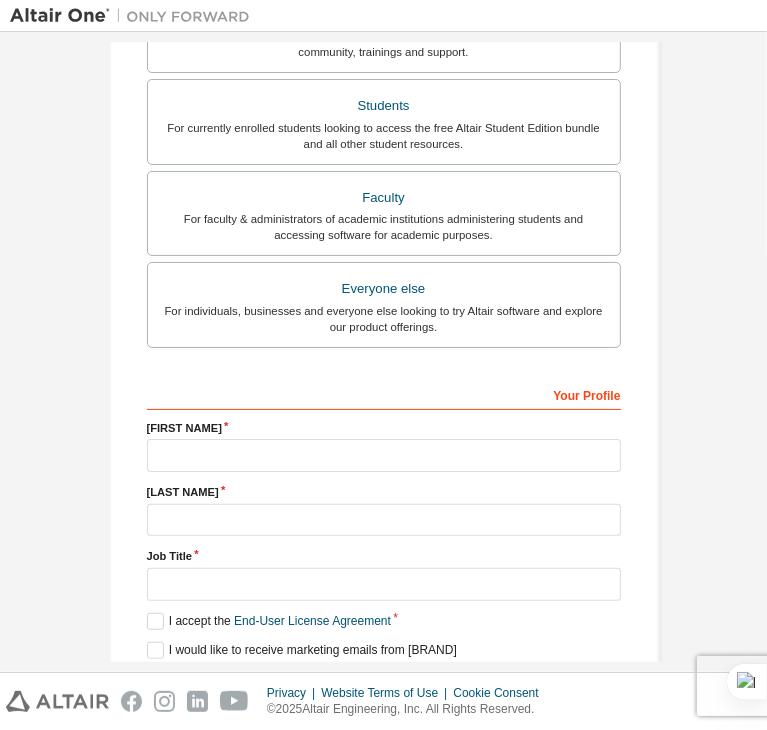 scroll, scrollTop: 435, scrollLeft: 0, axis: vertical 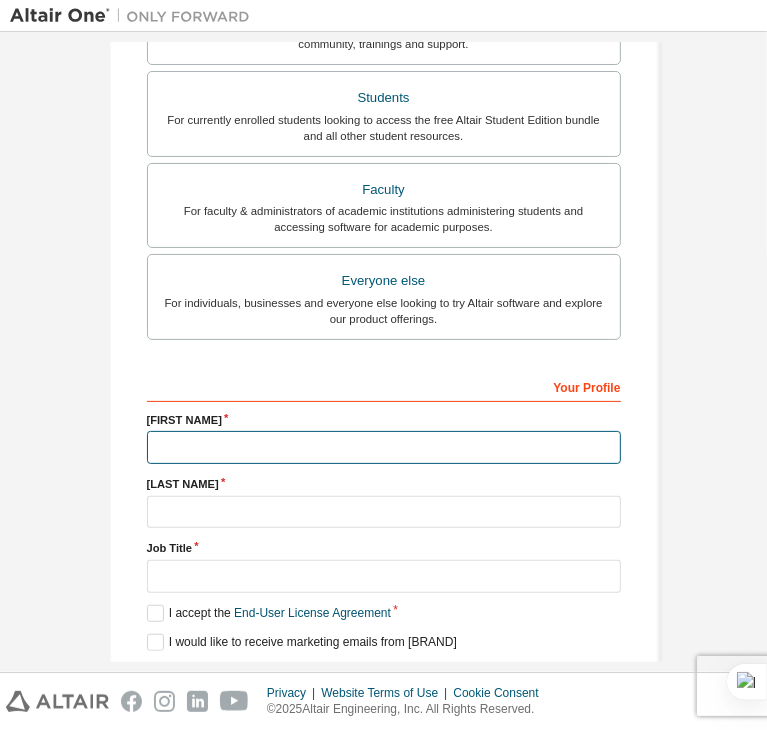 click at bounding box center [384, 447] 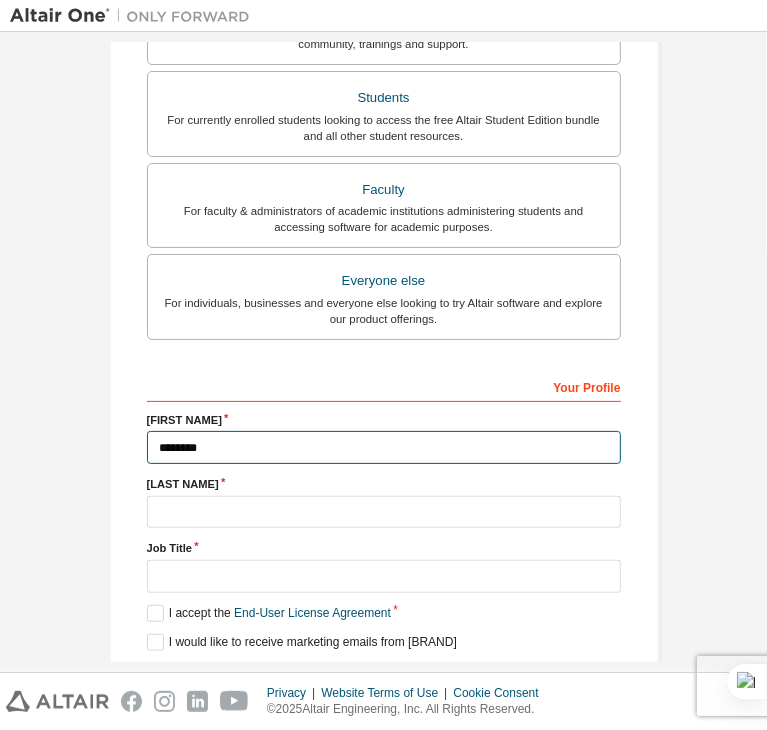 type on "********" 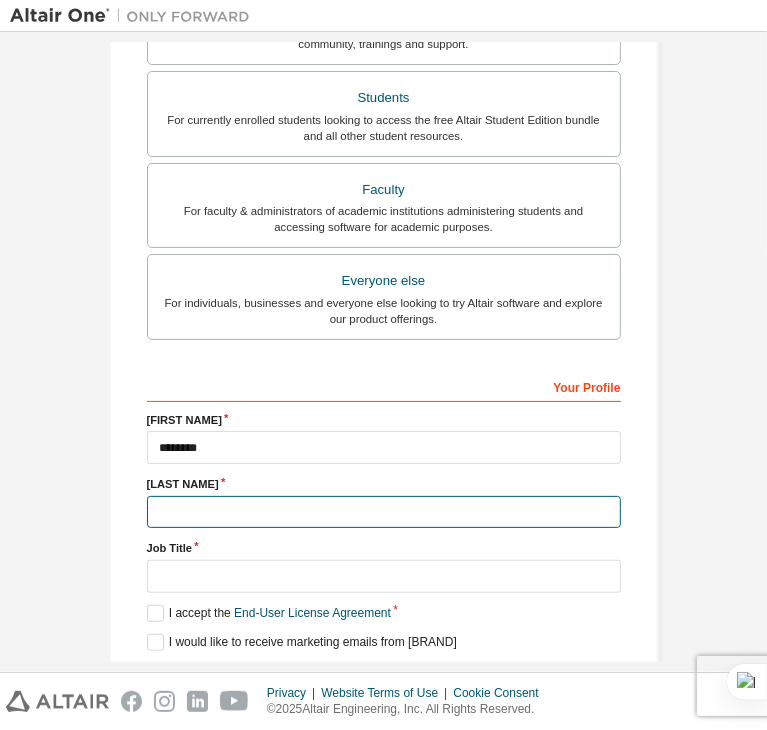 click at bounding box center (384, 512) 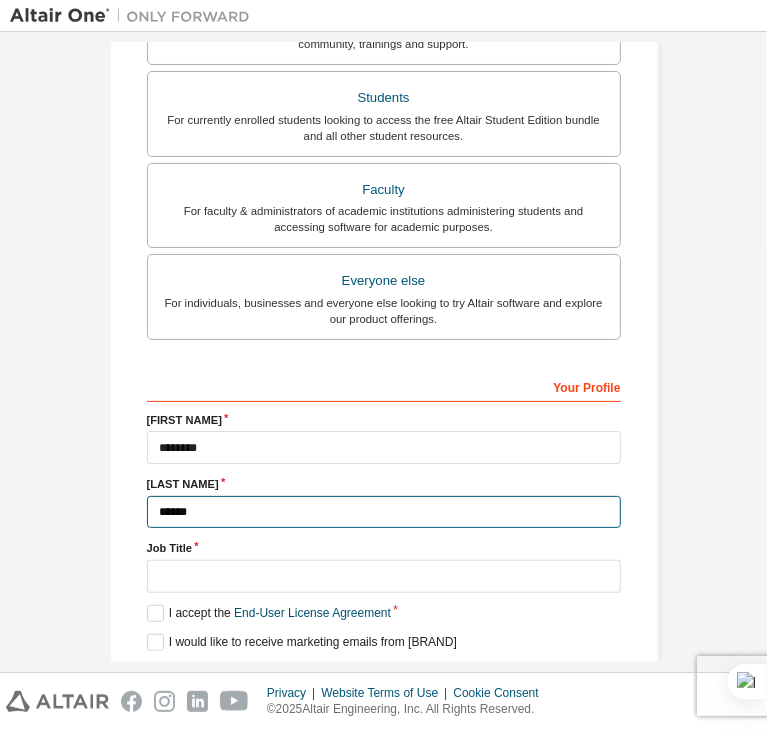 type on "******" 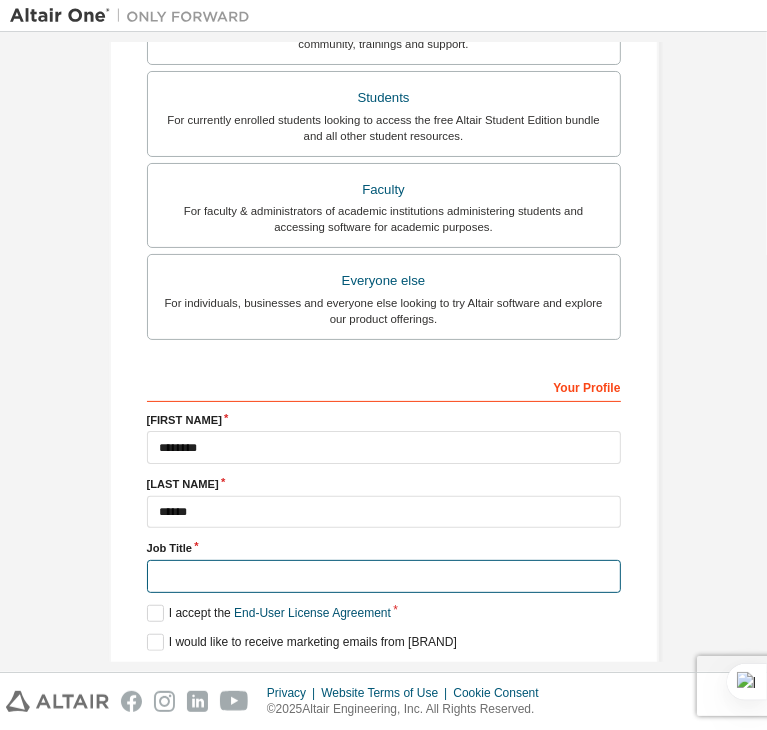 click at bounding box center [384, 576] 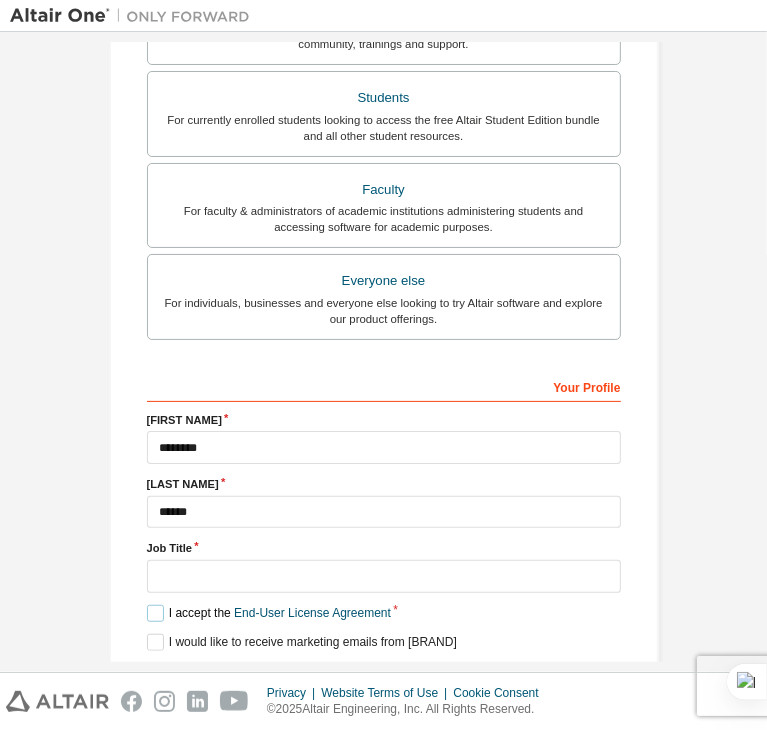 click on "I accept the    End-User License Agreement" at bounding box center (269, 613) 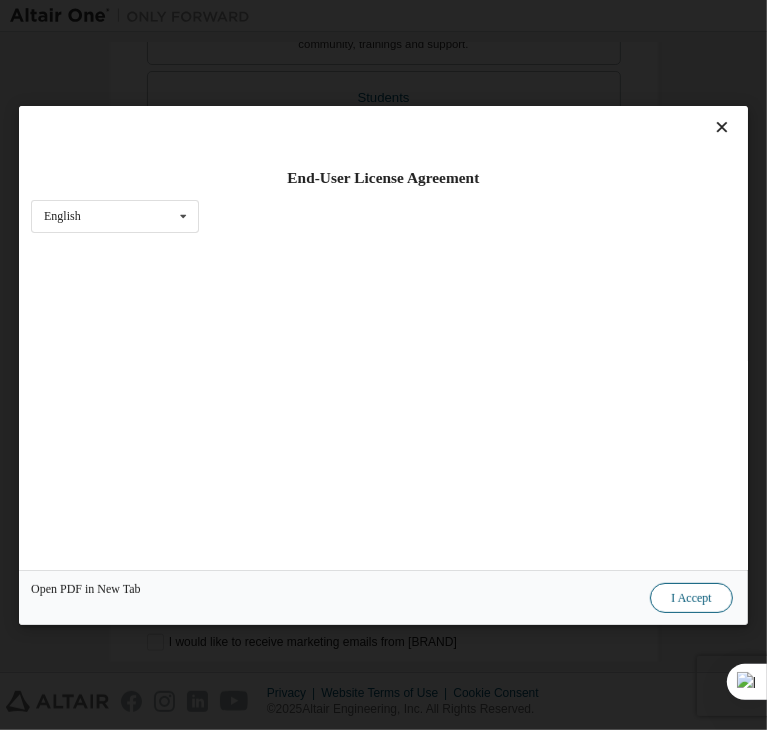 click on "I Accept" at bounding box center (692, 598) 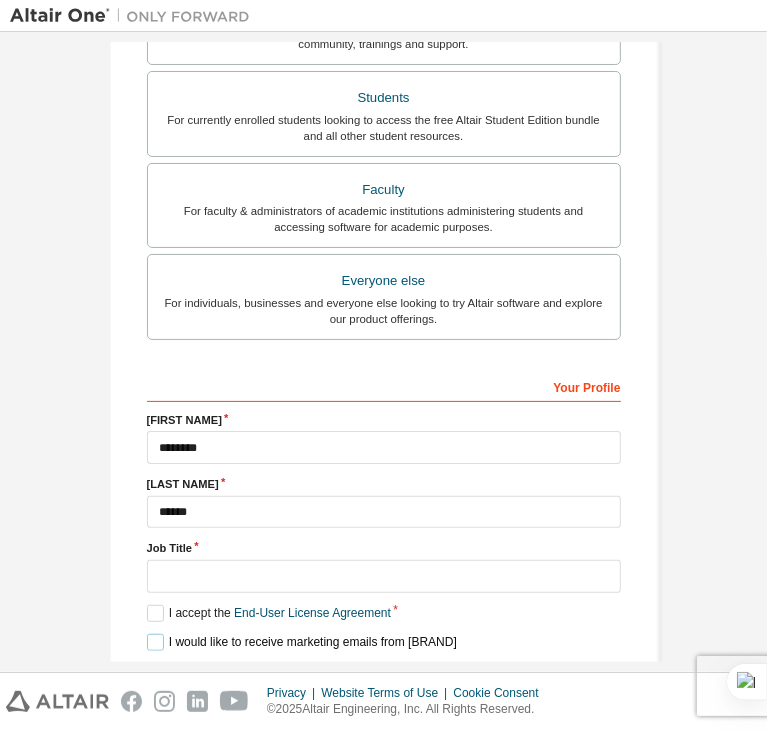 click on "I would like to receive marketing emails from Altair" at bounding box center [302, 642] 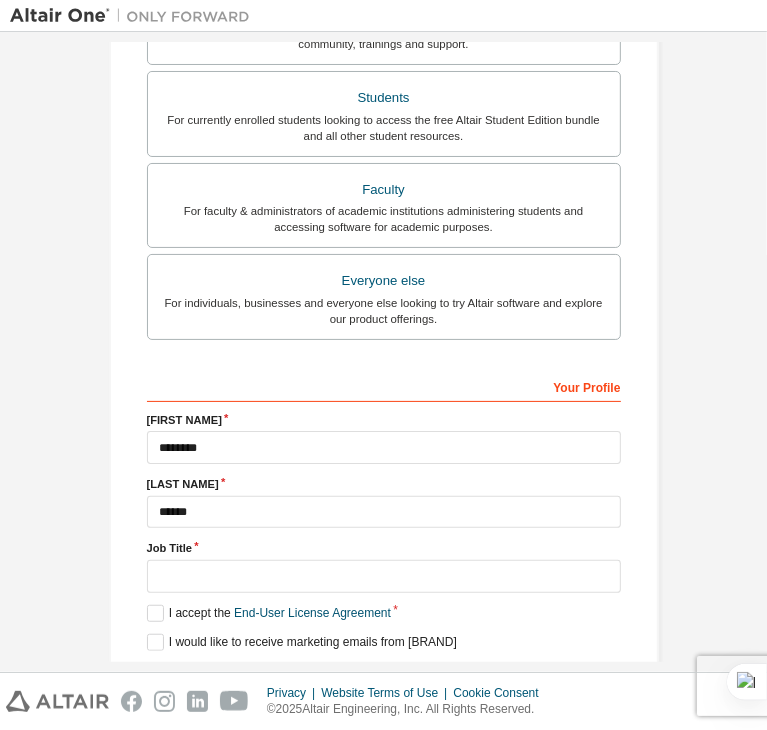 click on "Next" at bounding box center (382, 678) 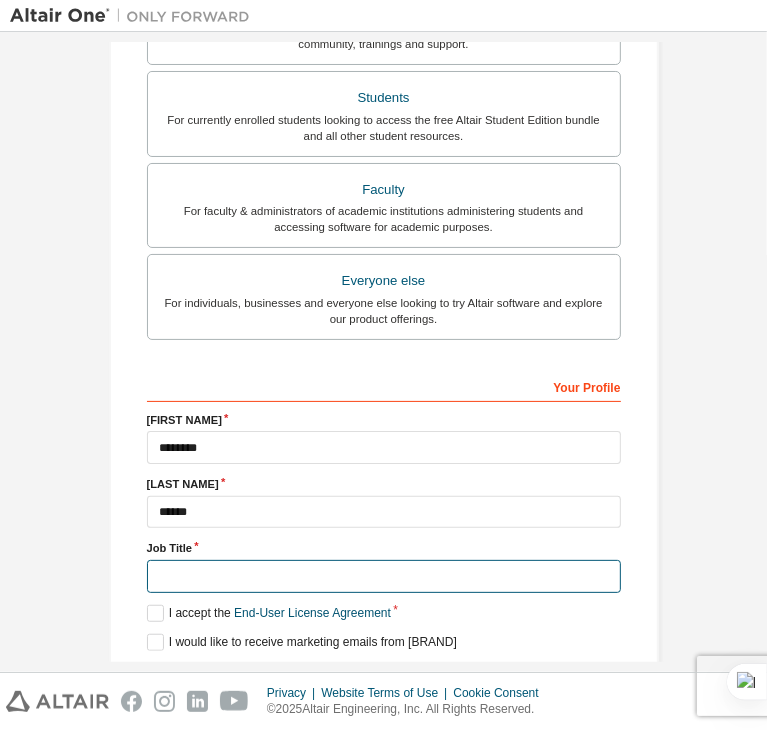 click at bounding box center [384, 576] 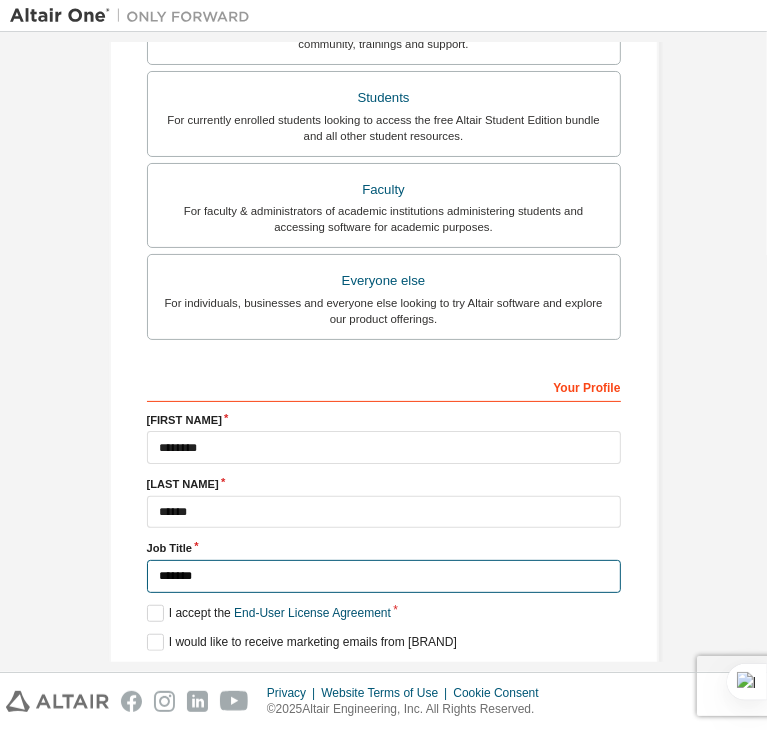 type on "*******" 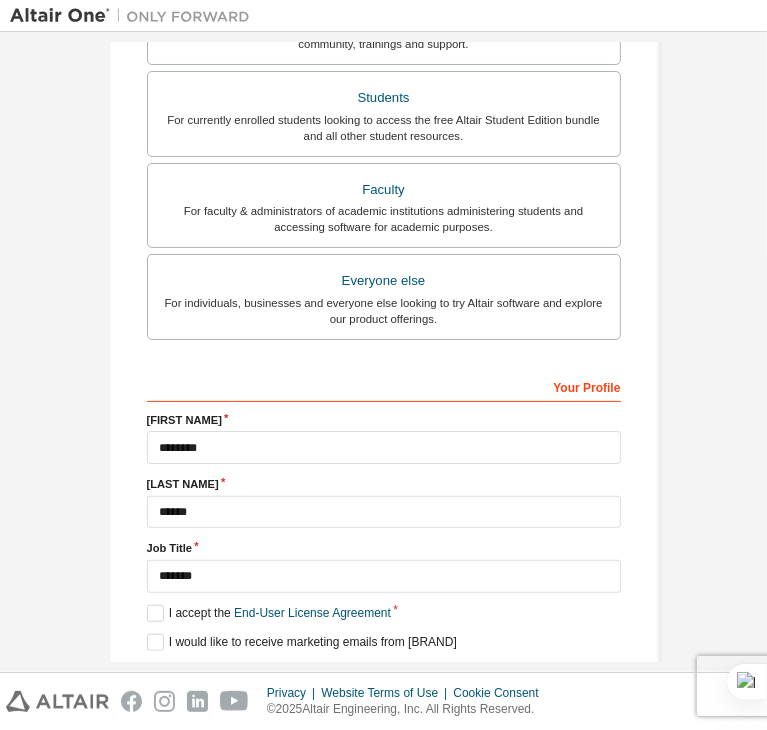 click on "Next" at bounding box center (382, 678) 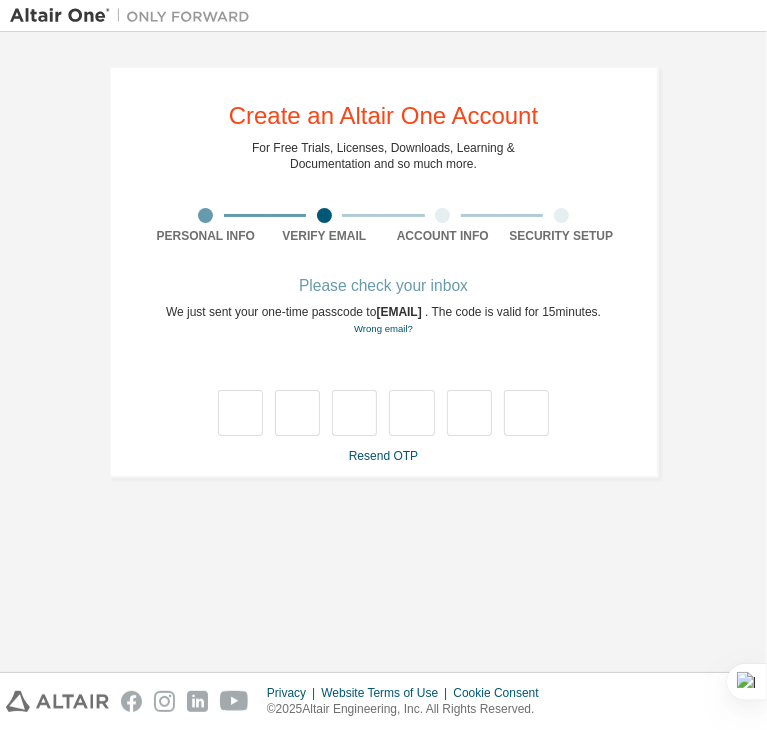 scroll, scrollTop: 0, scrollLeft: 0, axis: both 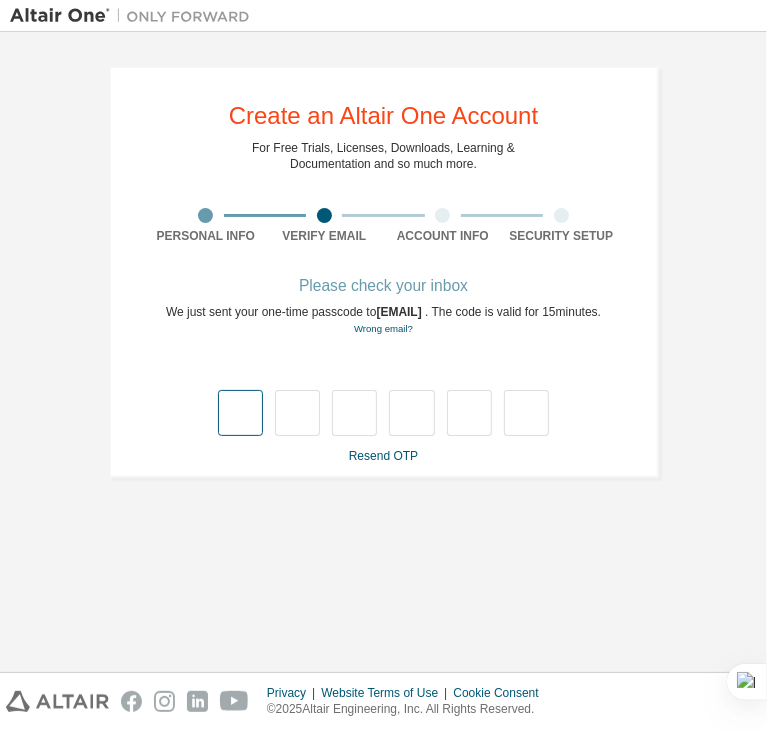 type on "*" 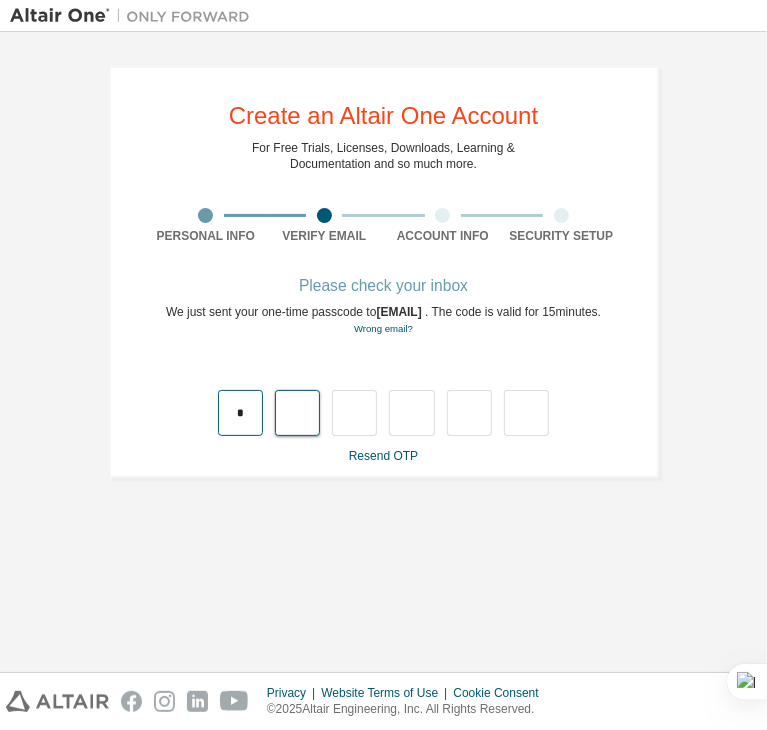 type on "*" 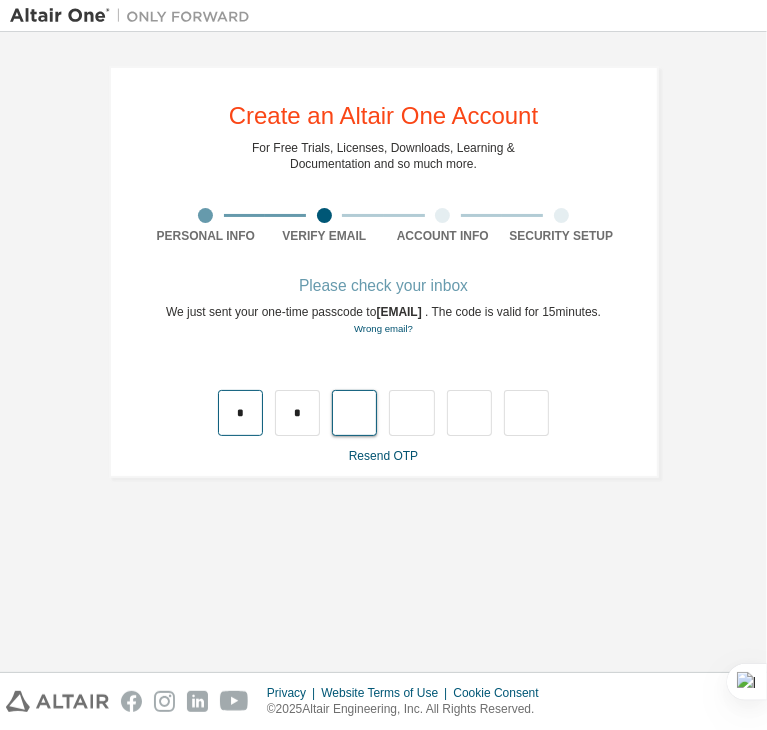 type on "*" 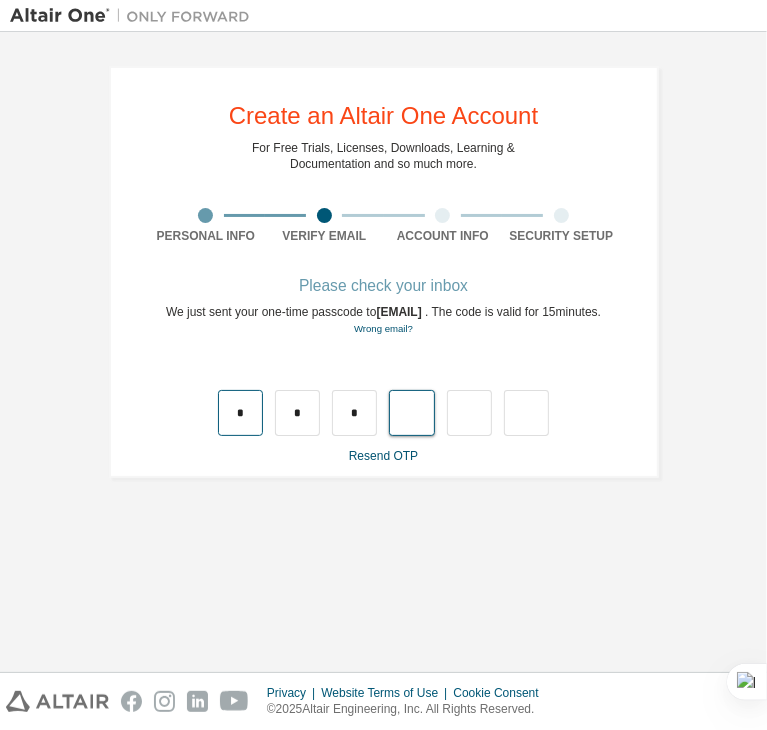 type on "*" 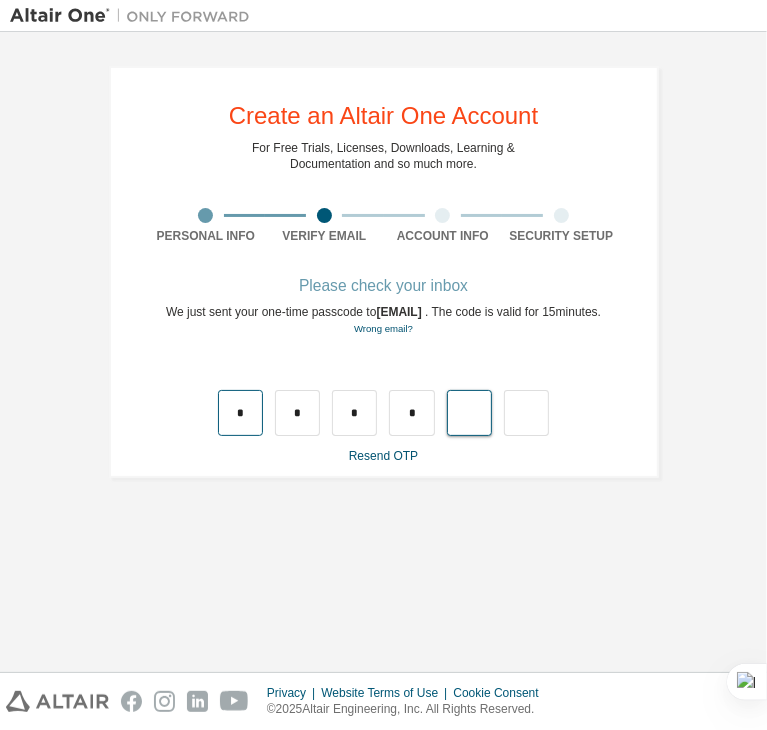 type on "*" 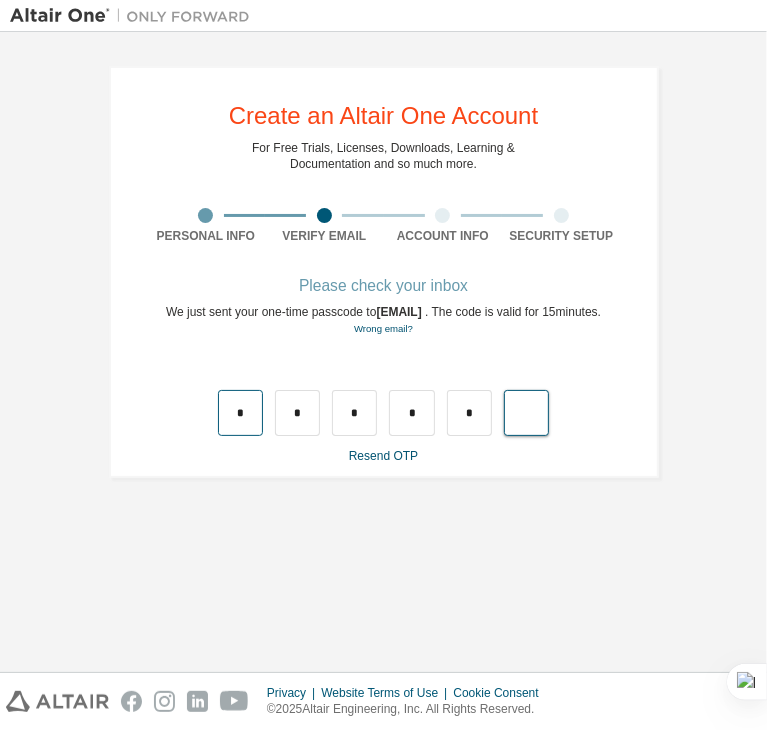 type on "*" 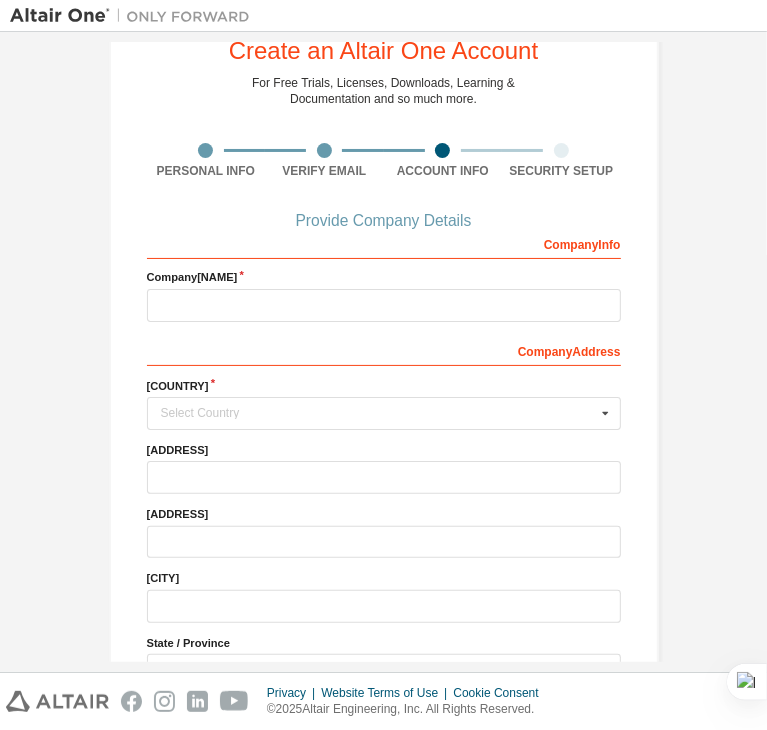 scroll, scrollTop: 100, scrollLeft: 0, axis: vertical 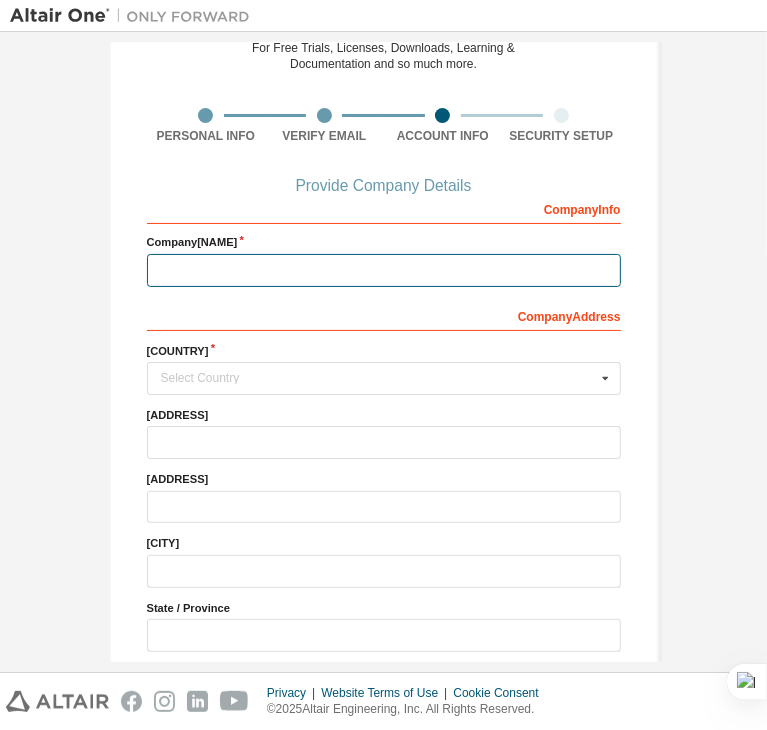 click at bounding box center [384, 270] 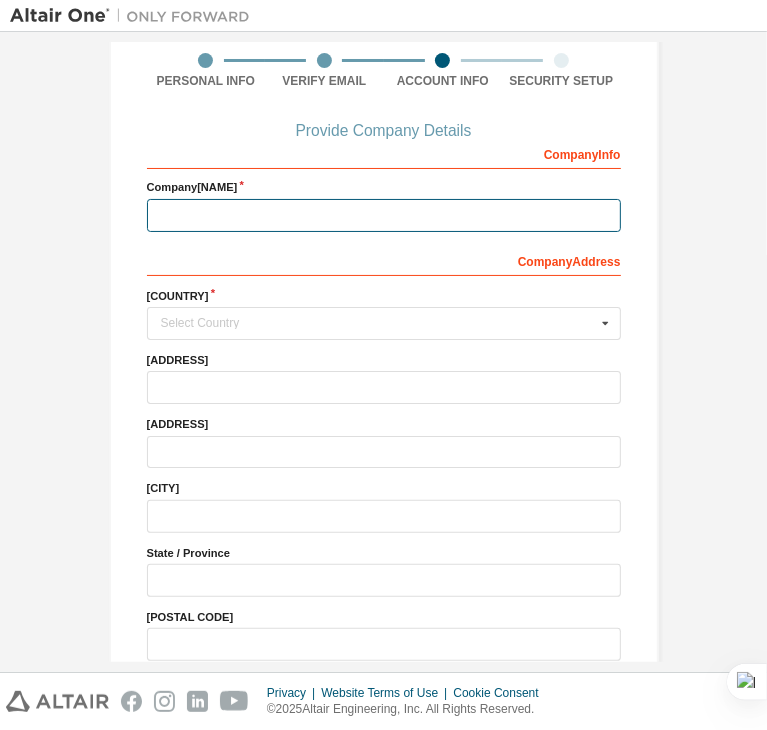 scroll, scrollTop: 180, scrollLeft: 0, axis: vertical 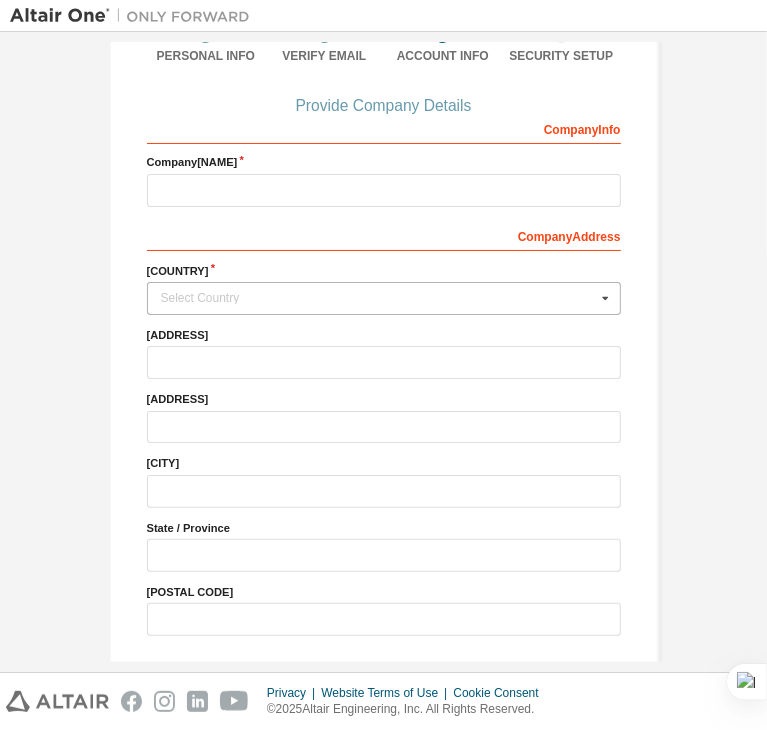 click on "Select Country" at bounding box center (378, 298) 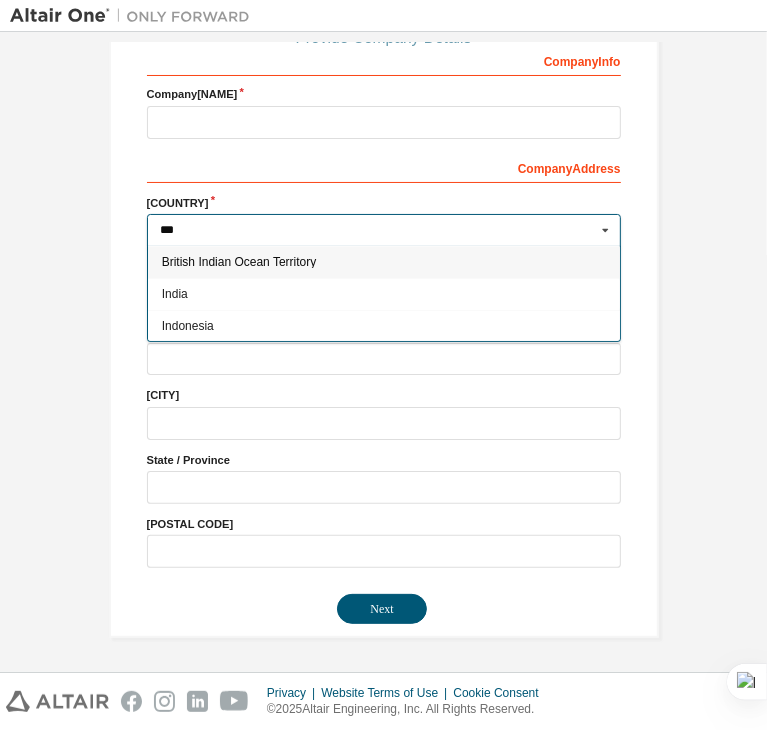 scroll, scrollTop: 180, scrollLeft: 0, axis: vertical 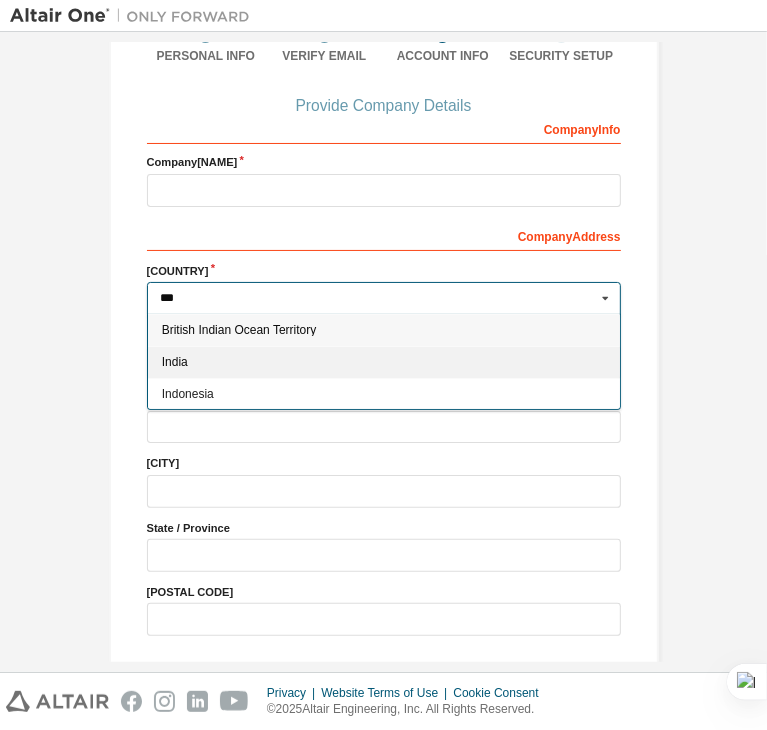 type on "***" 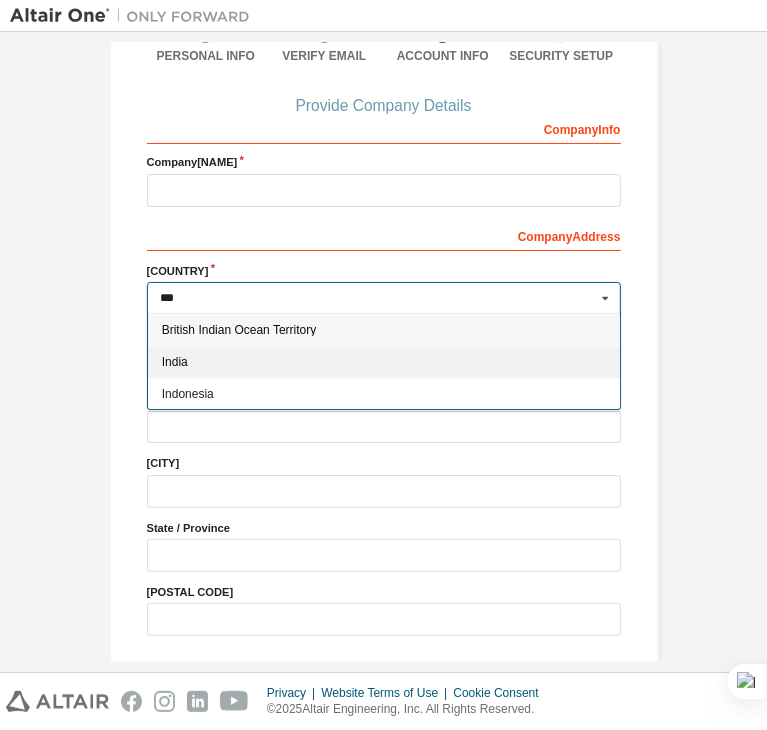 click on "India" at bounding box center [383, 362] 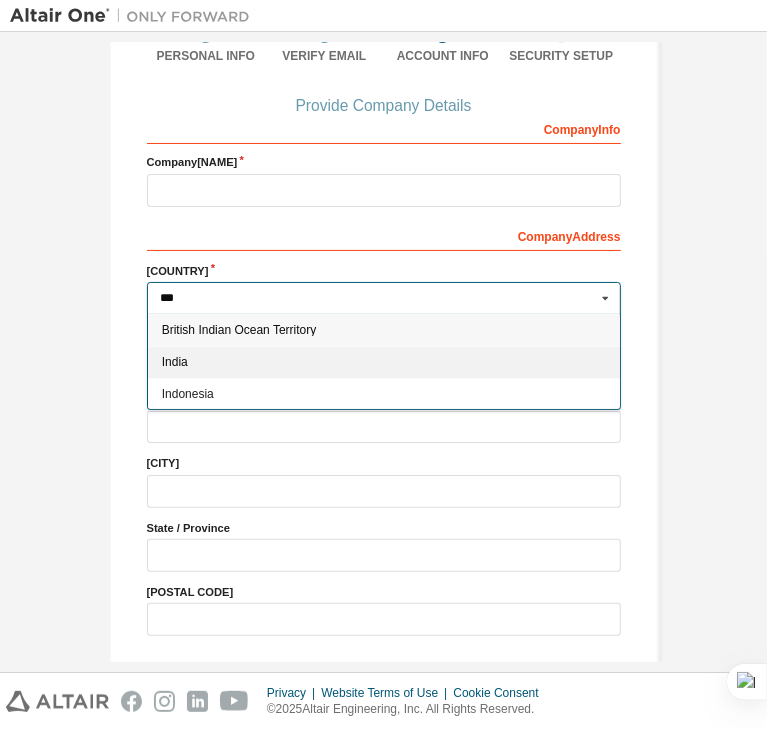 type on "***" 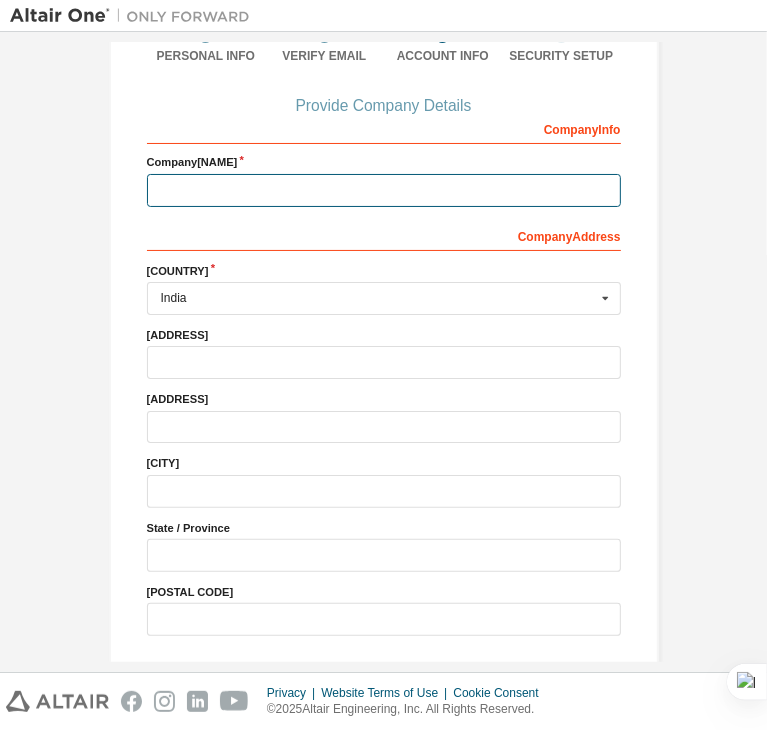 click at bounding box center (384, 190) 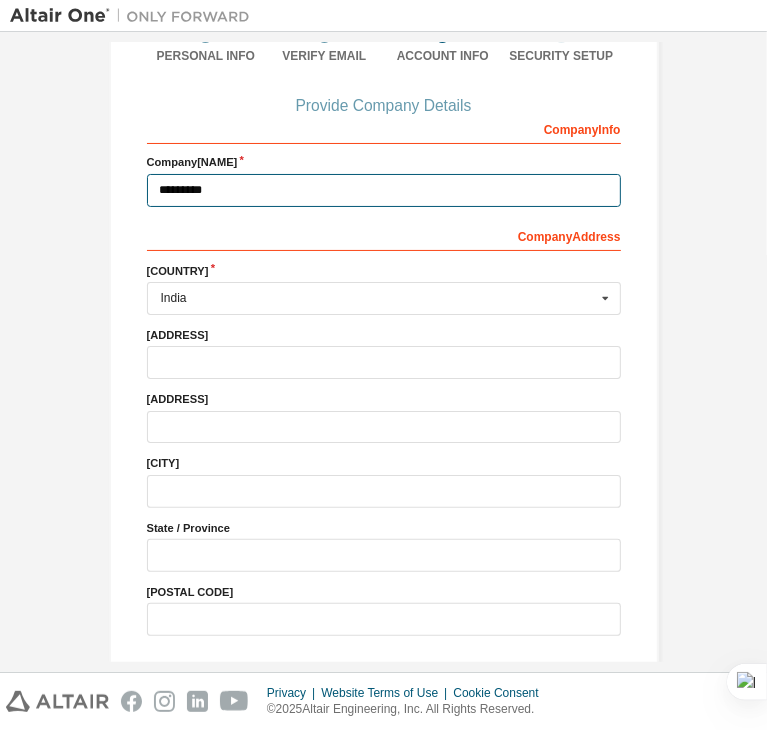 drag, startPoint x: 215, startPoint y: 185, endPoint x: -23, endPoint y: 181, distance: 238.03362 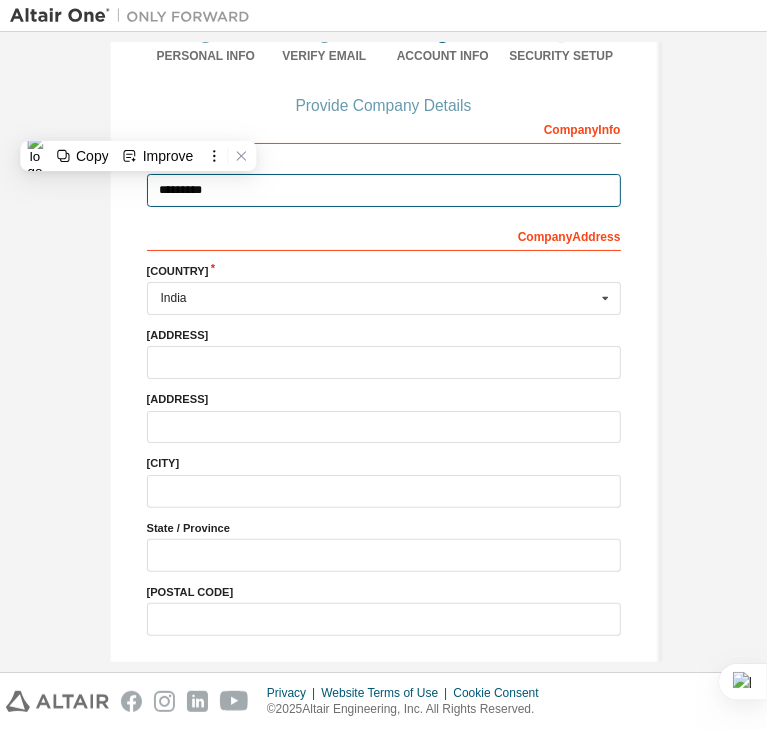 paste on "**********" 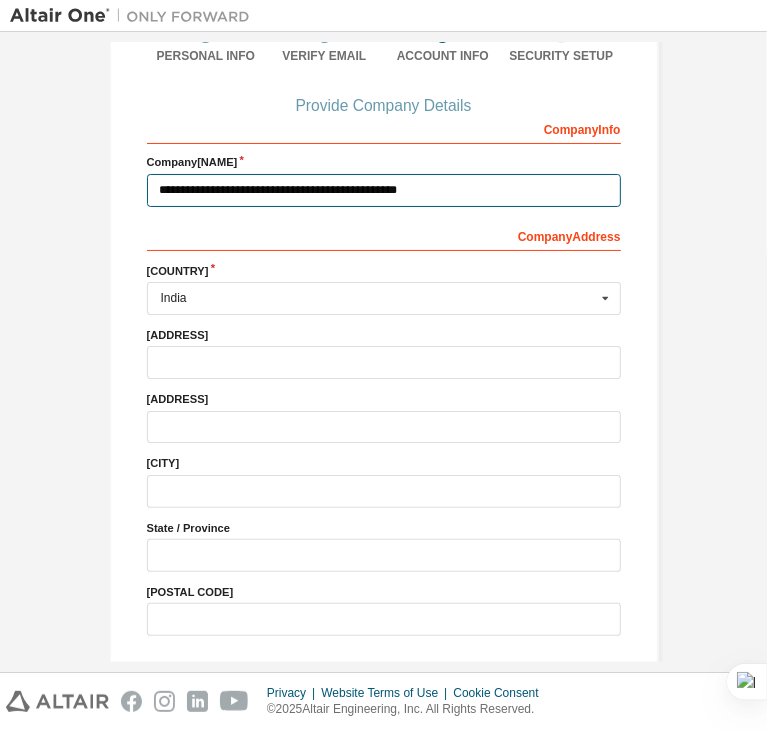 type on "**********" 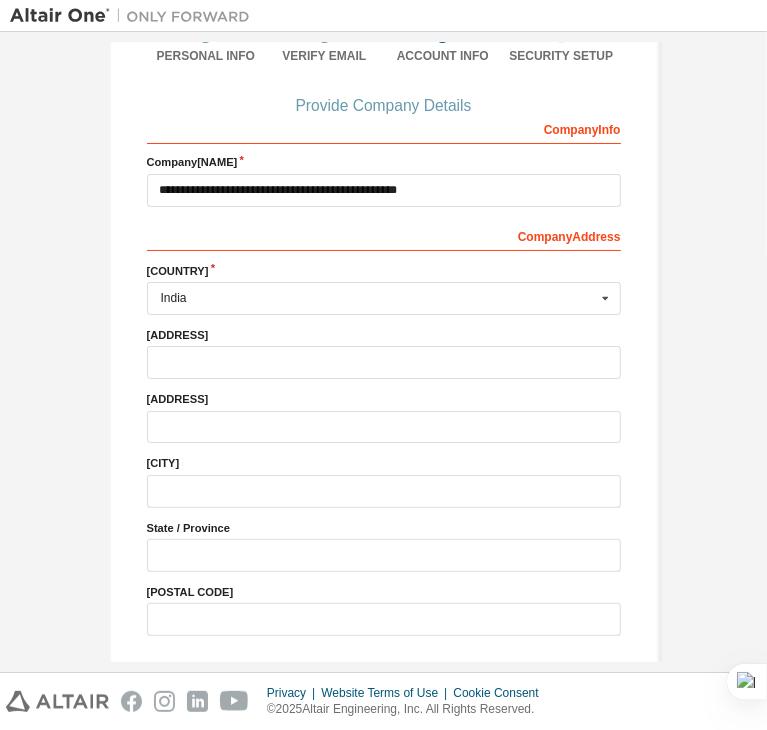 click on "Next" at bounding box center [382, 677] 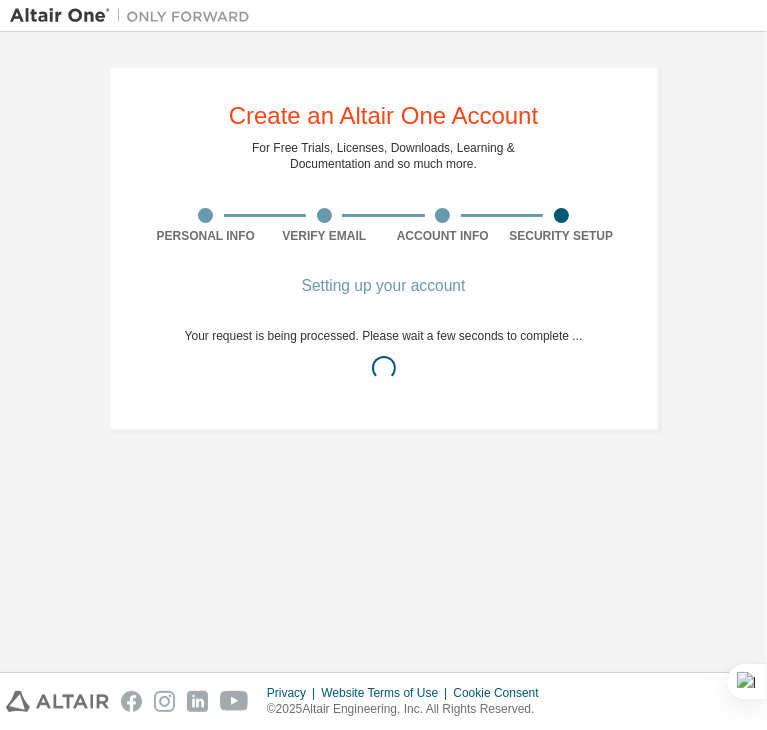 scroll, scrollTop: 0, scrollLeft: 0, axis: both 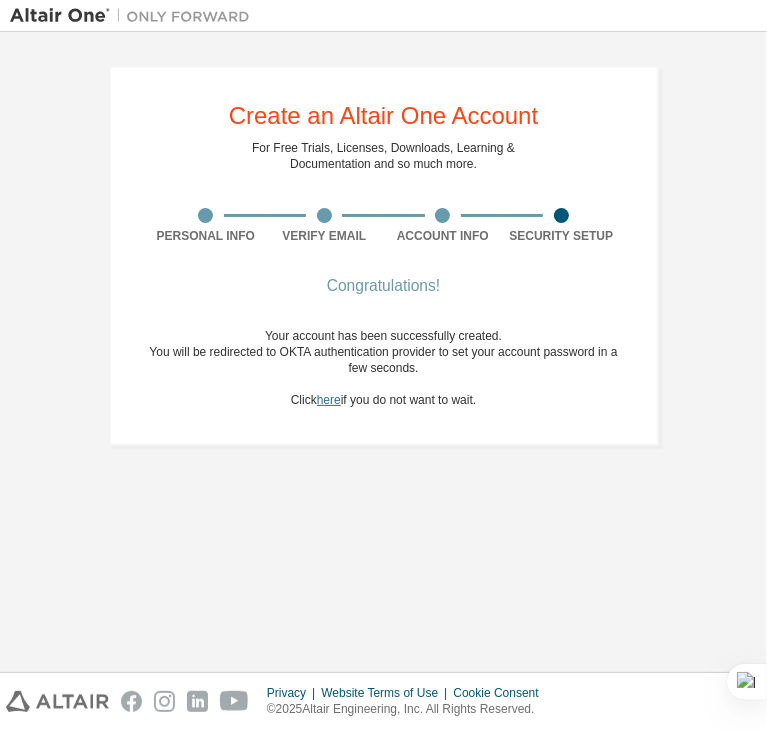 click on "here" at bounding box center [329, 400] 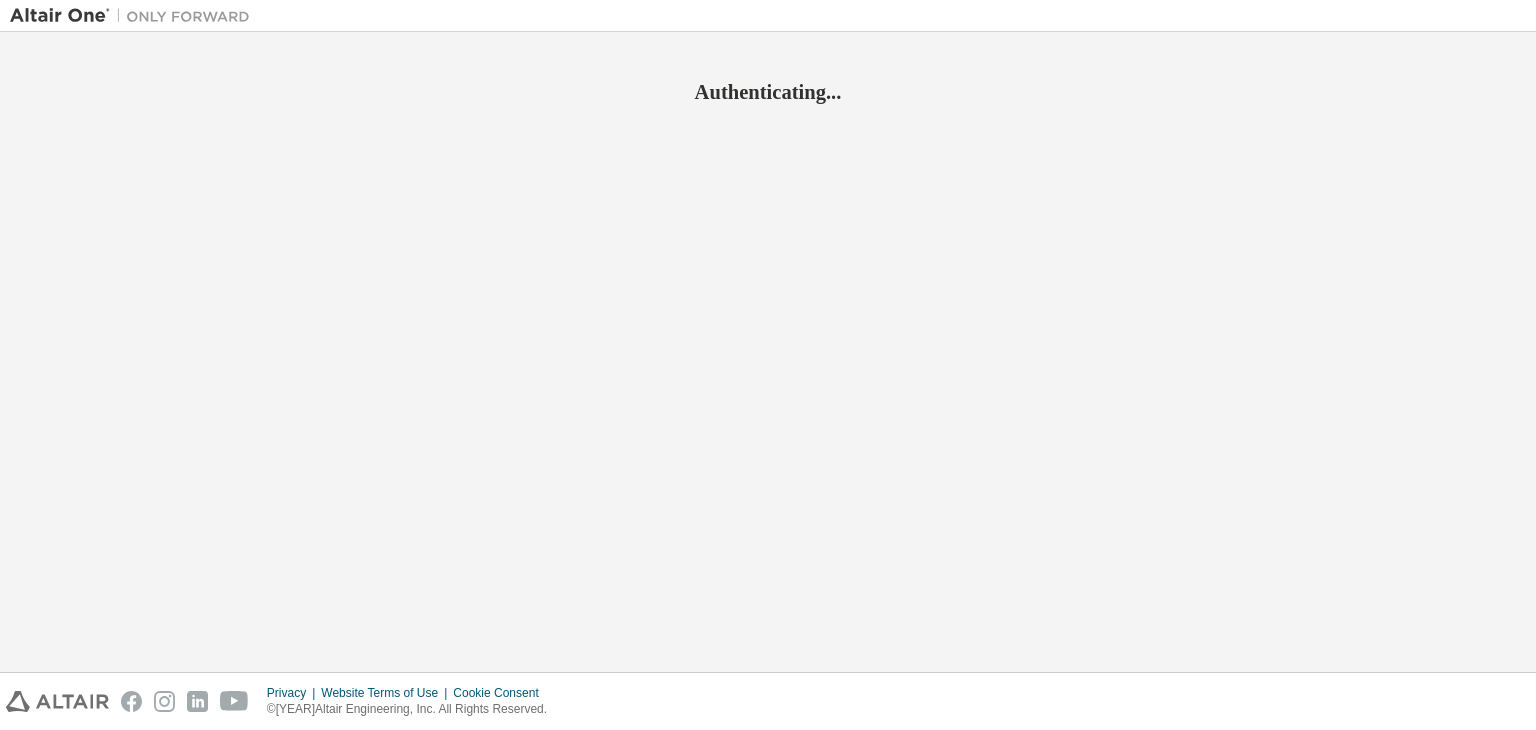 scroll, scrollTop: 0, scrollLeft: 0, axis: both 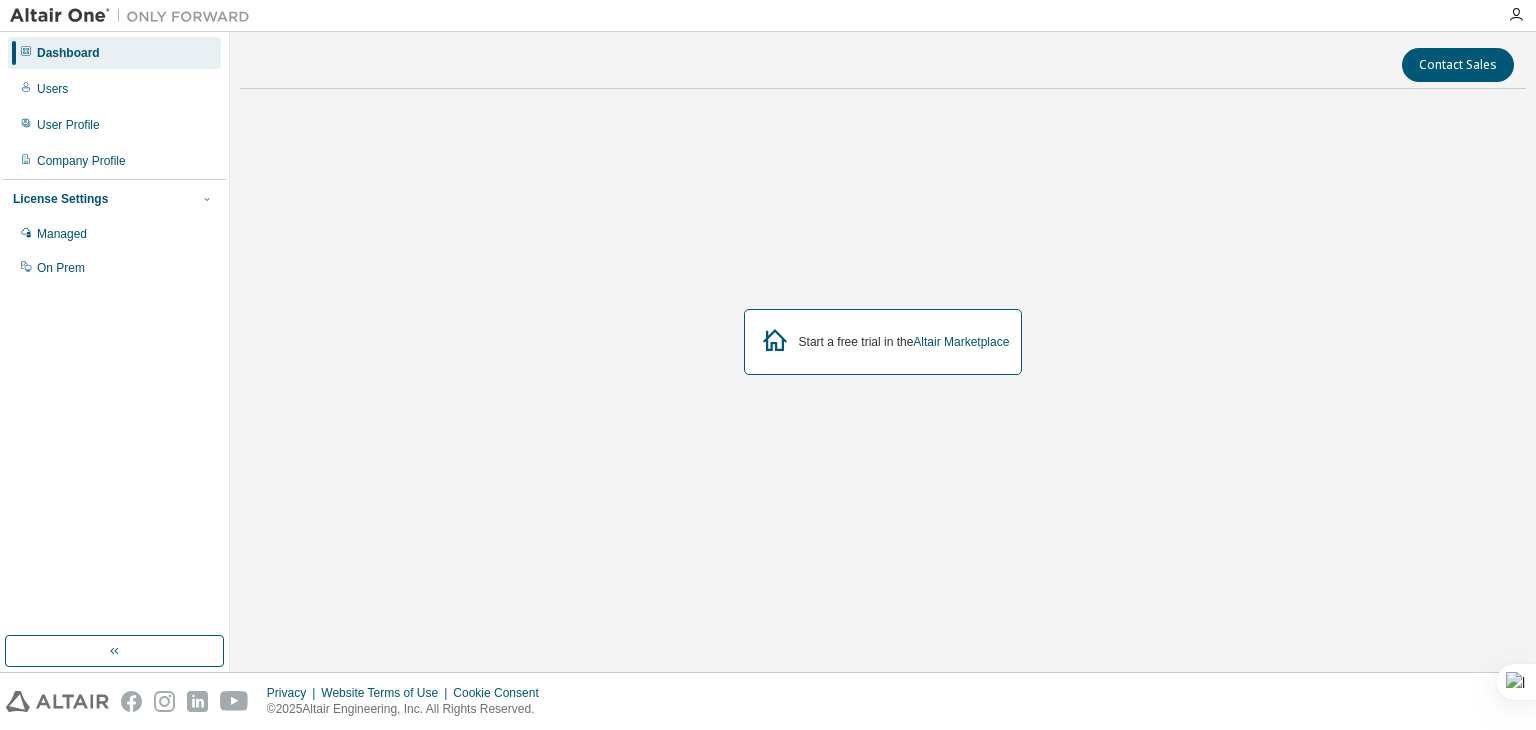 click on "Start a free trial in the  Altair Marketplace" at bounding box center [883, 342] 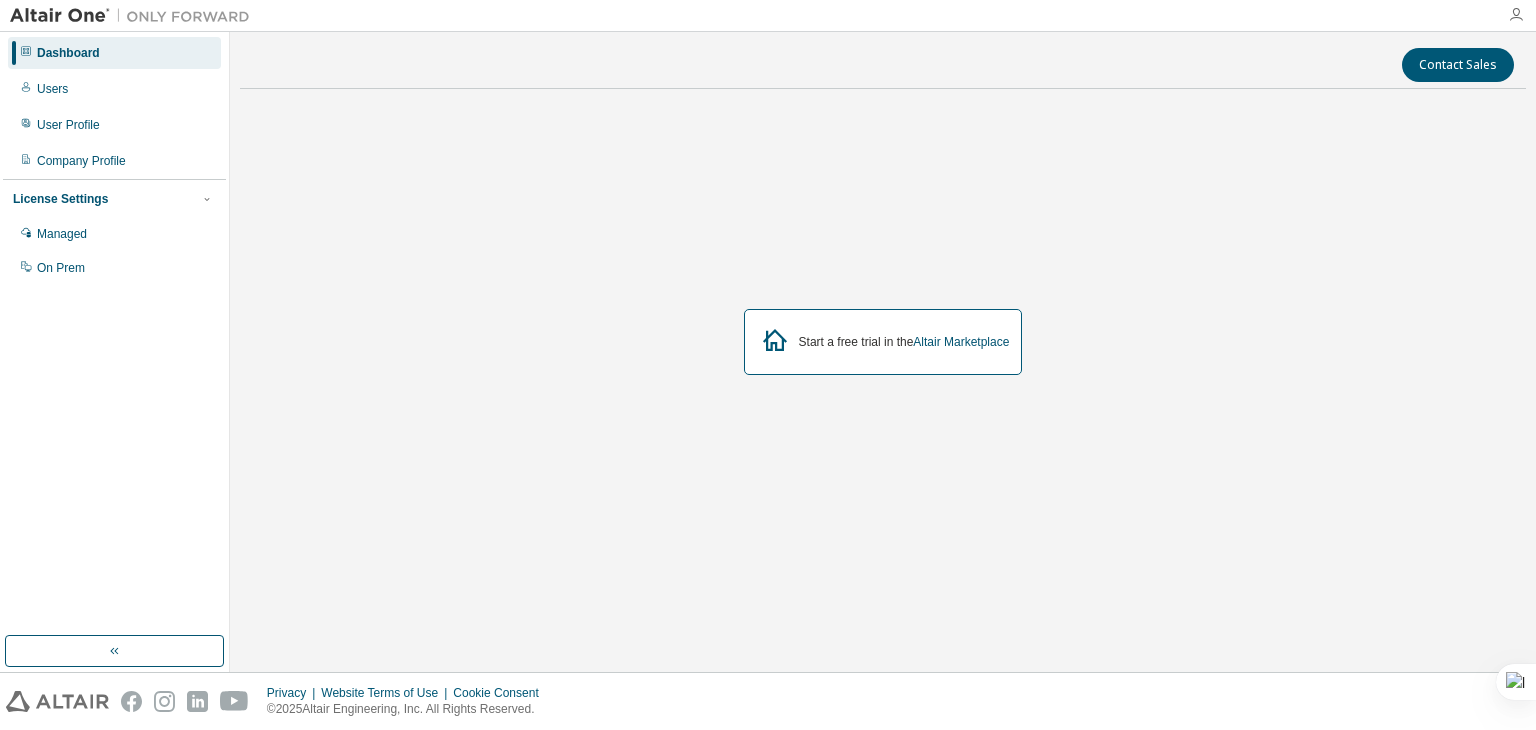 click at bounding box center (1516, 15) 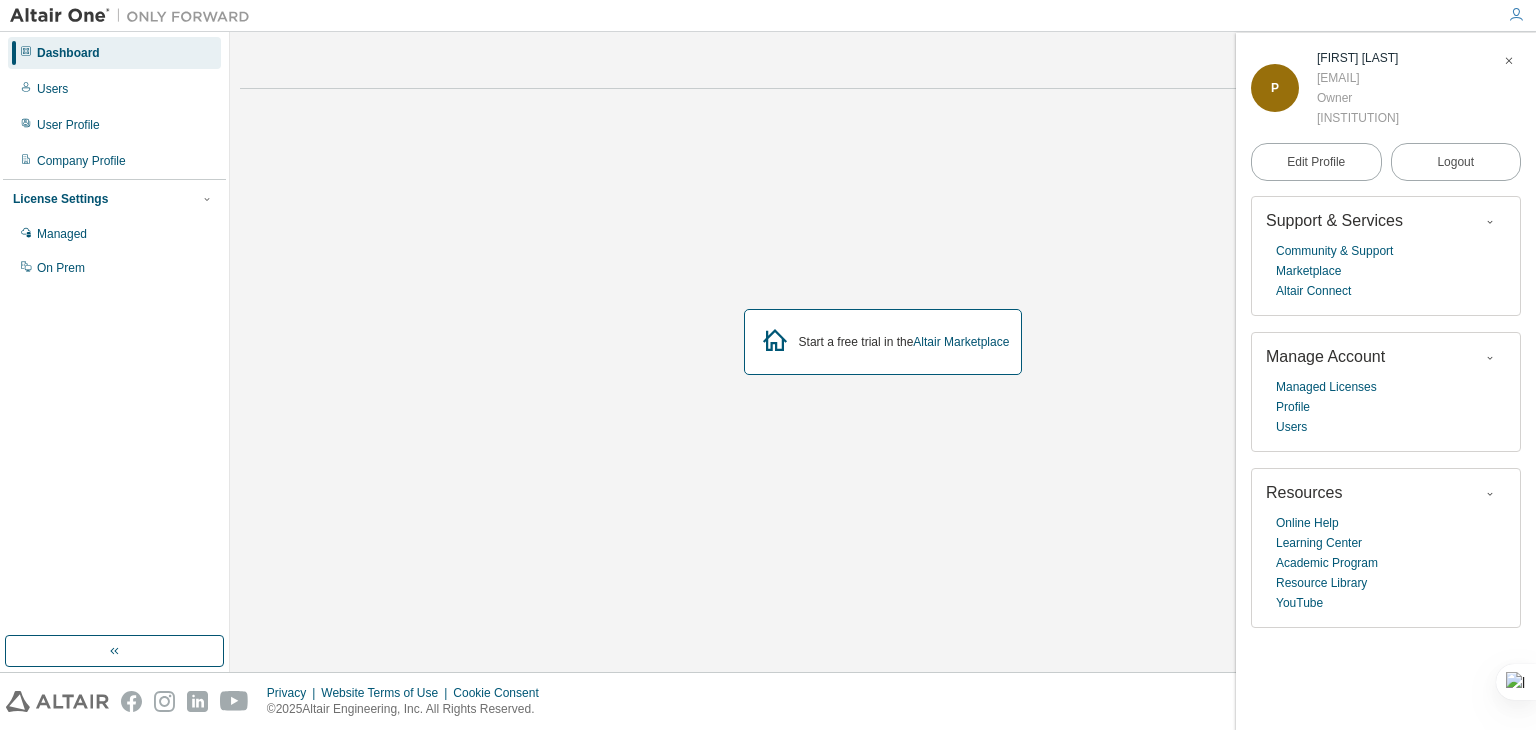 click on "Start a free trial in the  Altair Marketplace" at bounding box center [883, 342] 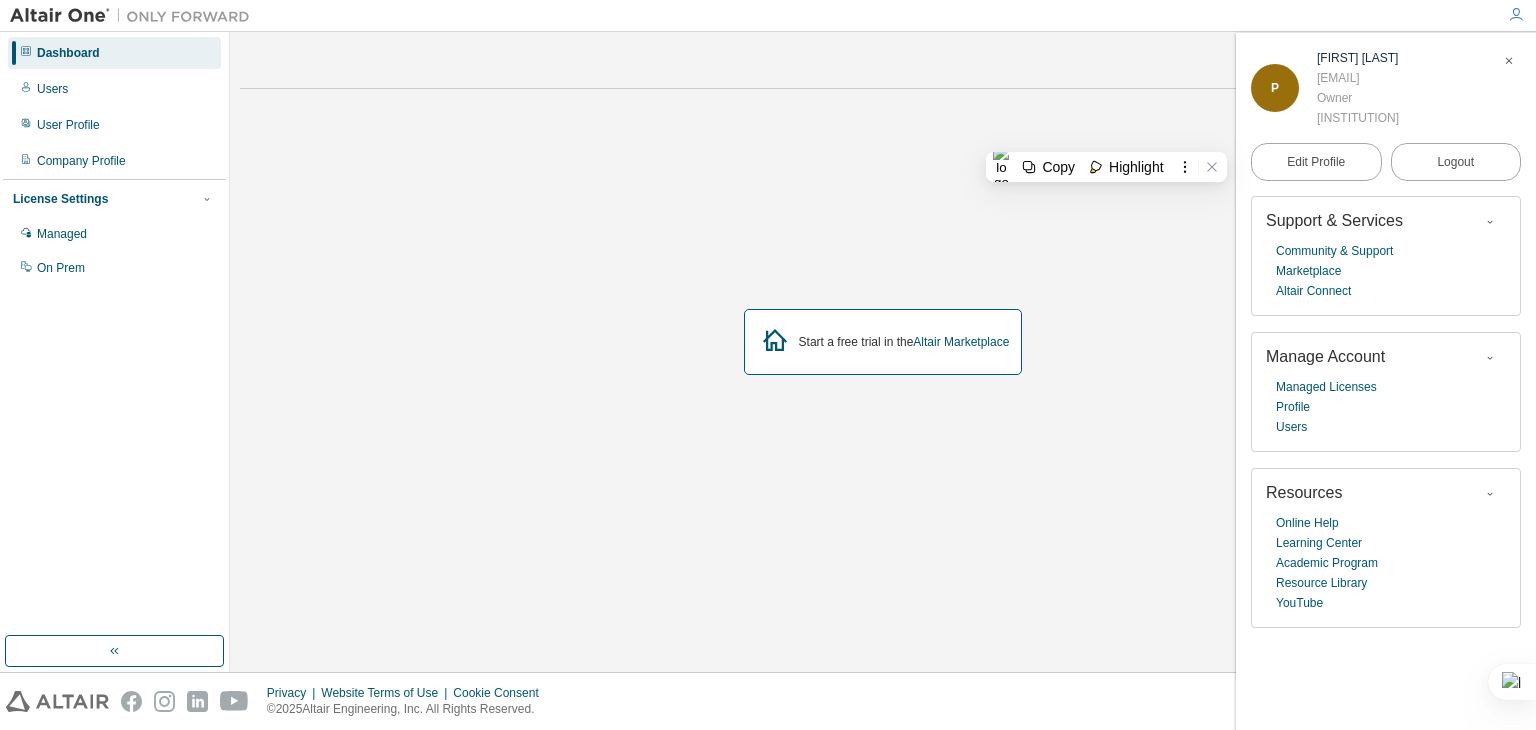 click on "Start a free trial in the  Altair Marketplace" at bounding box center (883, 342) 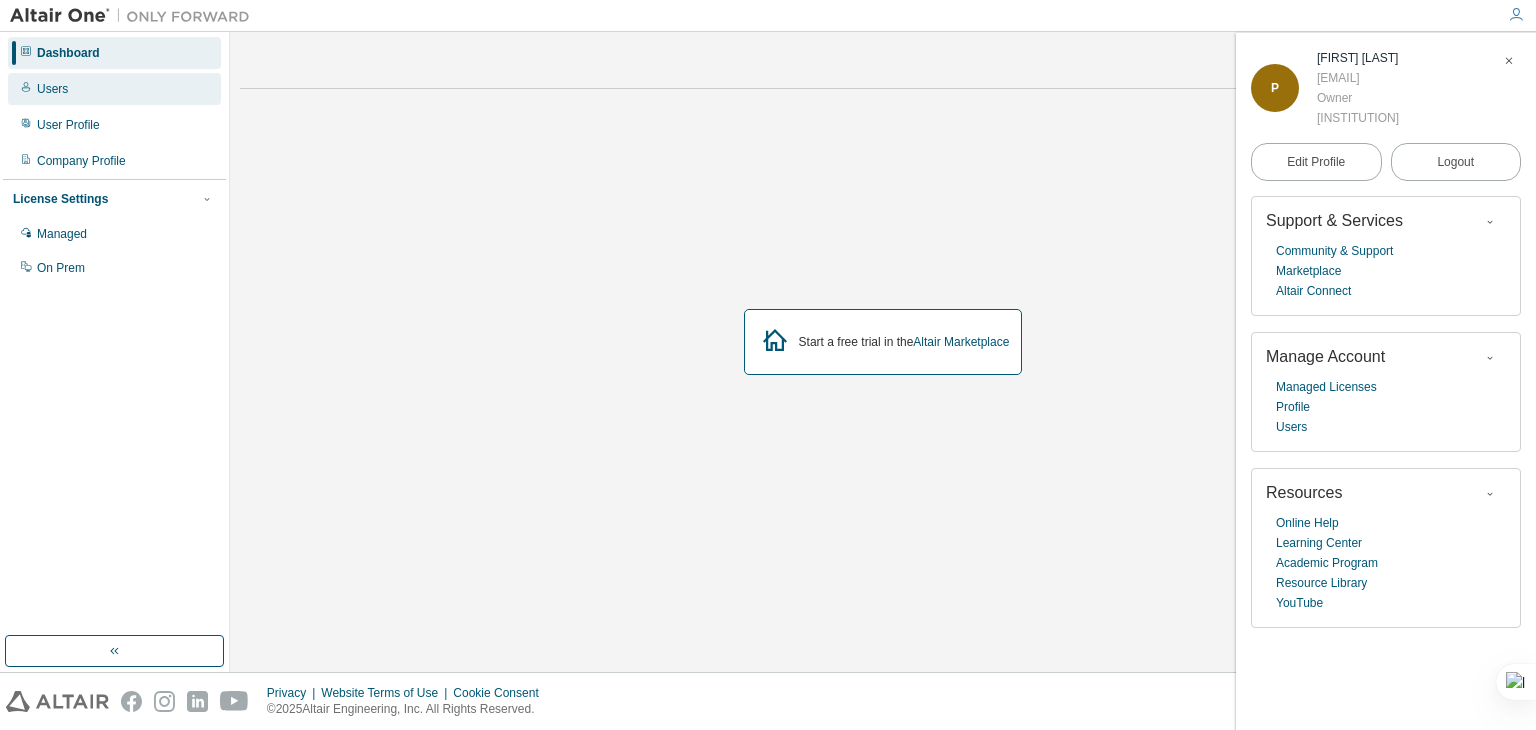 click on "Users" at bounding box center [114, 89] 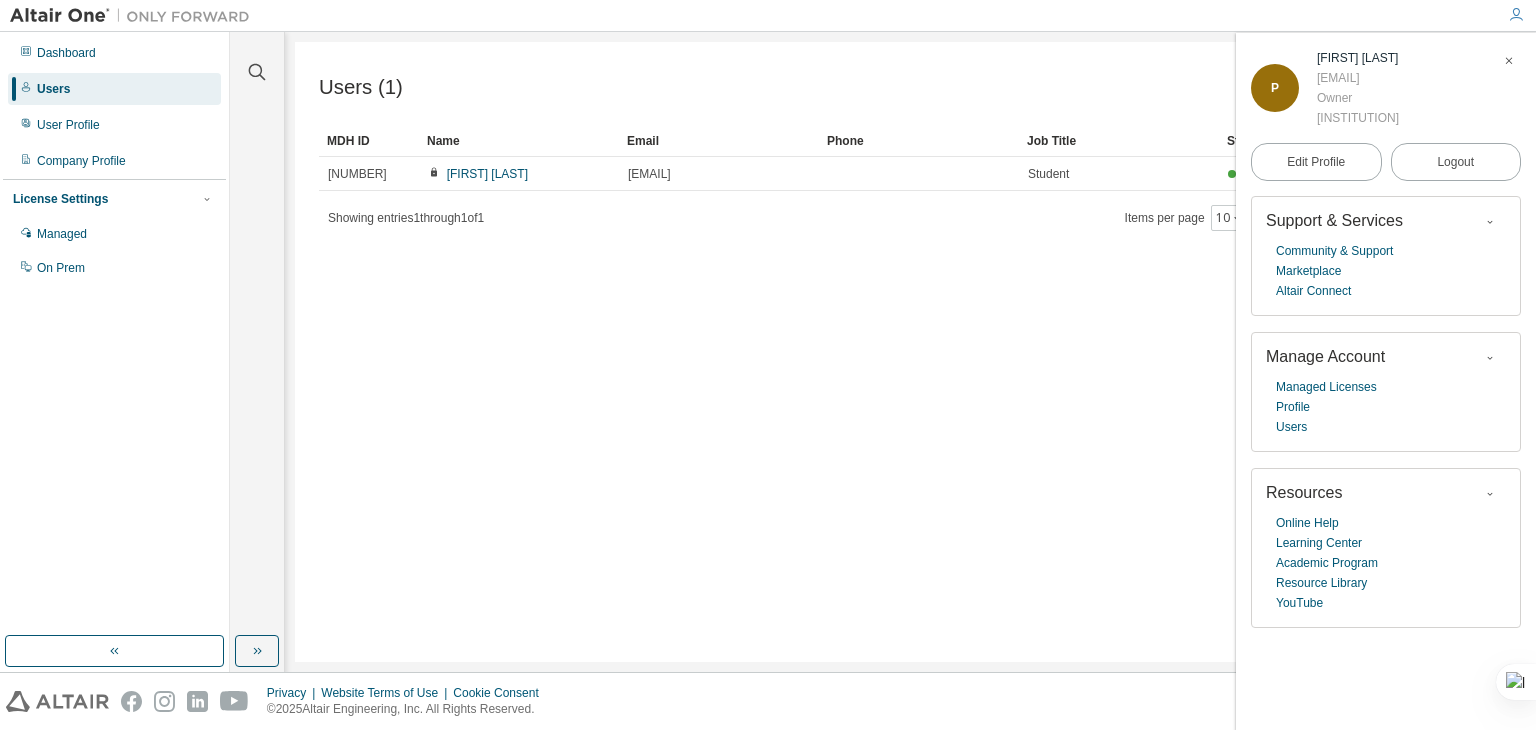 click at bounding box center [1509, 61] 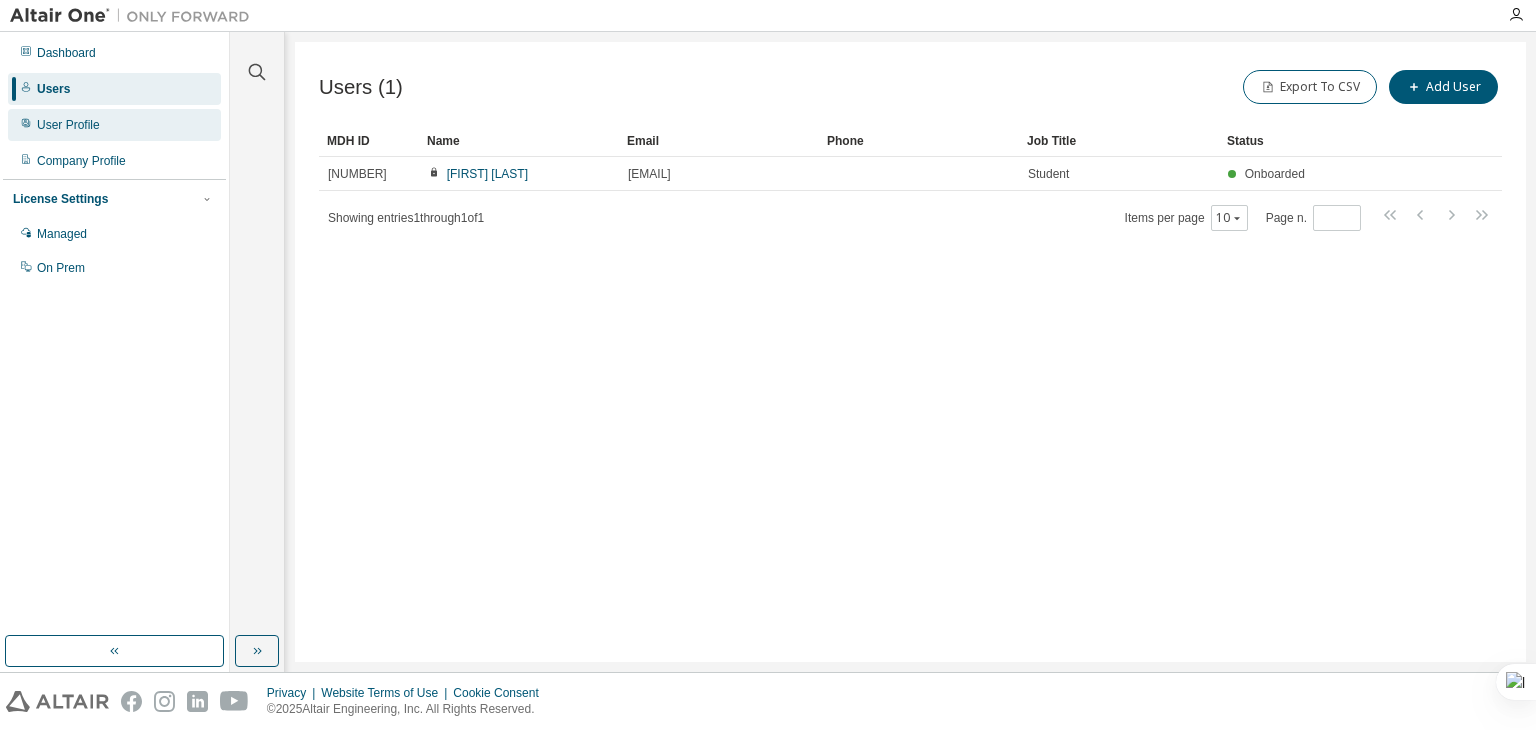 click on "User Profile" at bounding box center [68, 125] 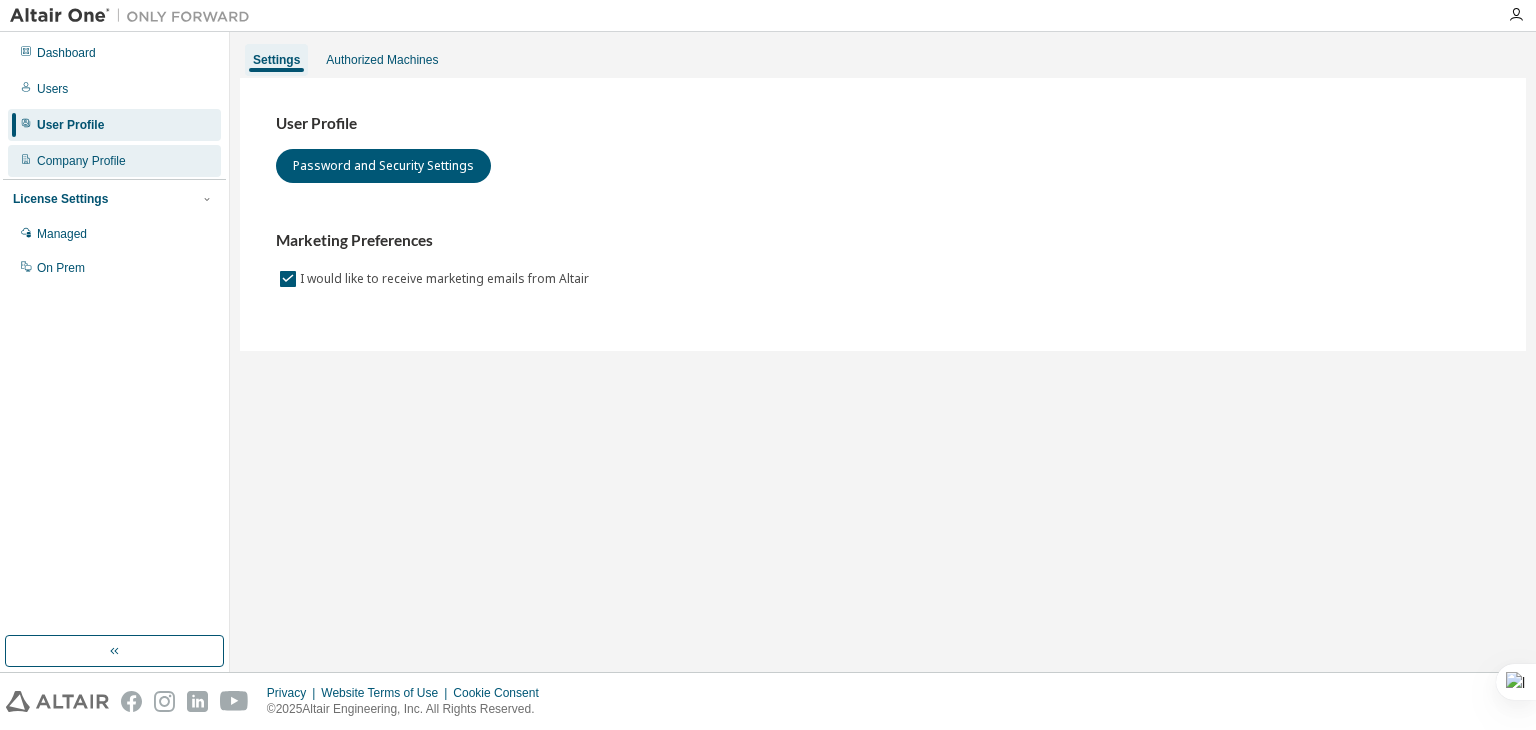 click on "Company Profile" at bounding box center (81, 161) 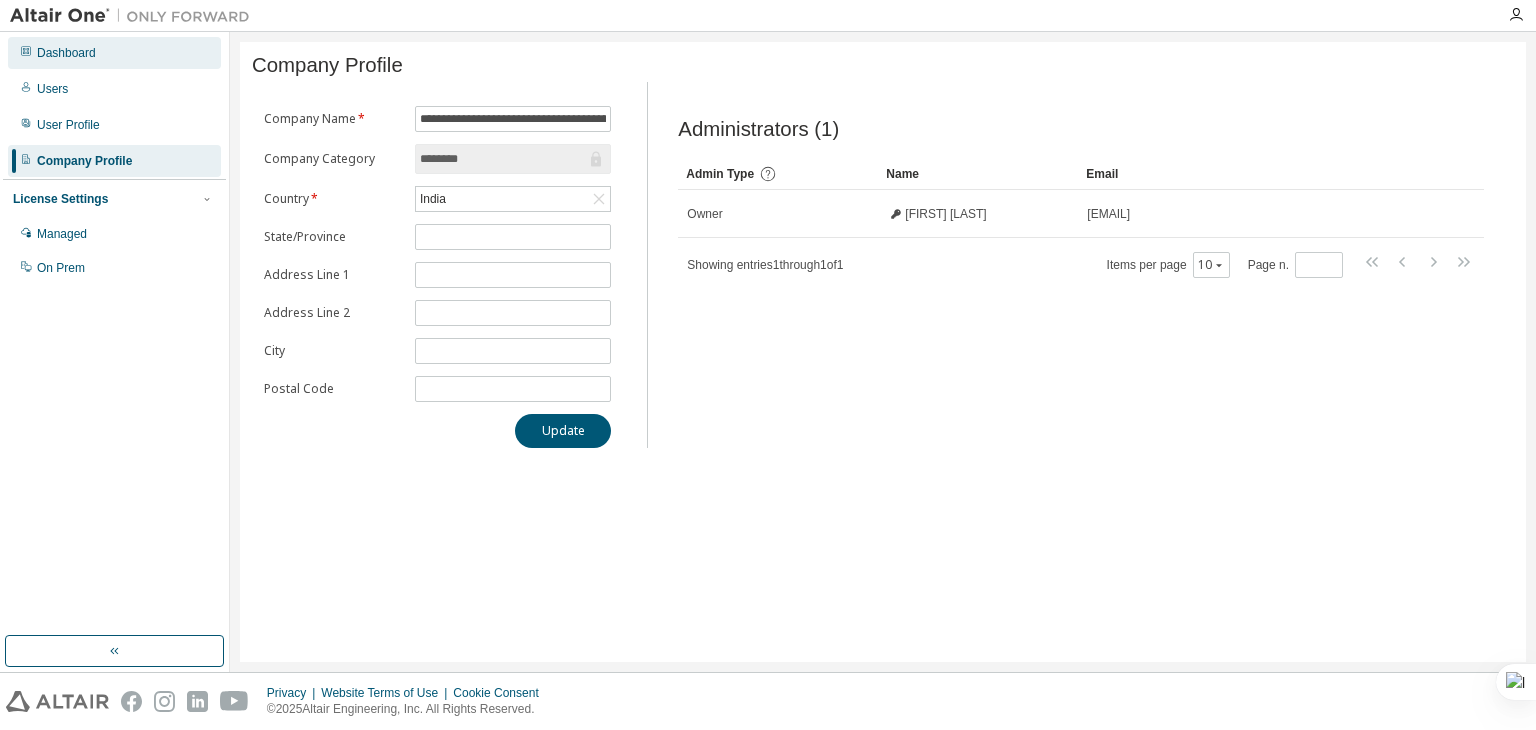 click on "Dashboard" at bounding box center (114, 53) 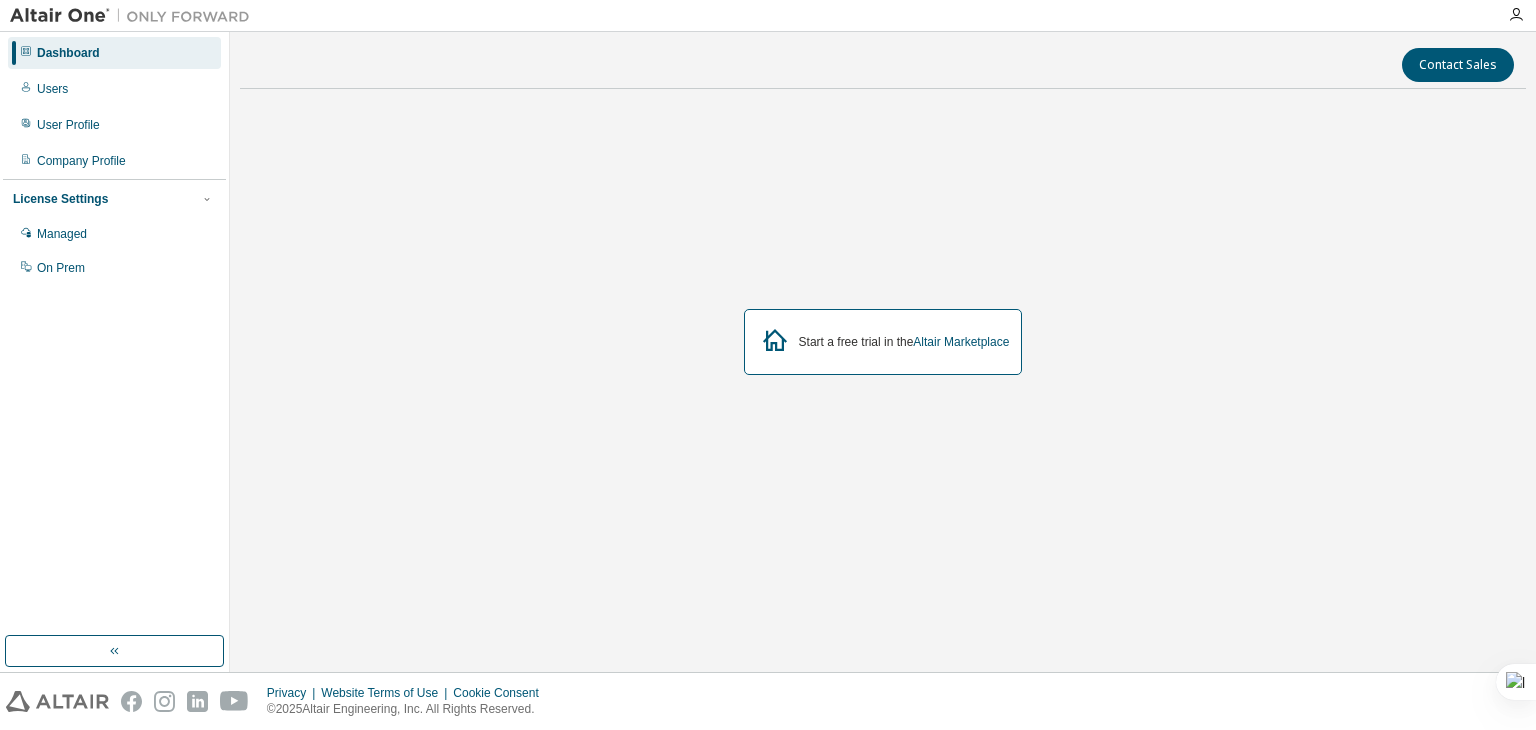 click 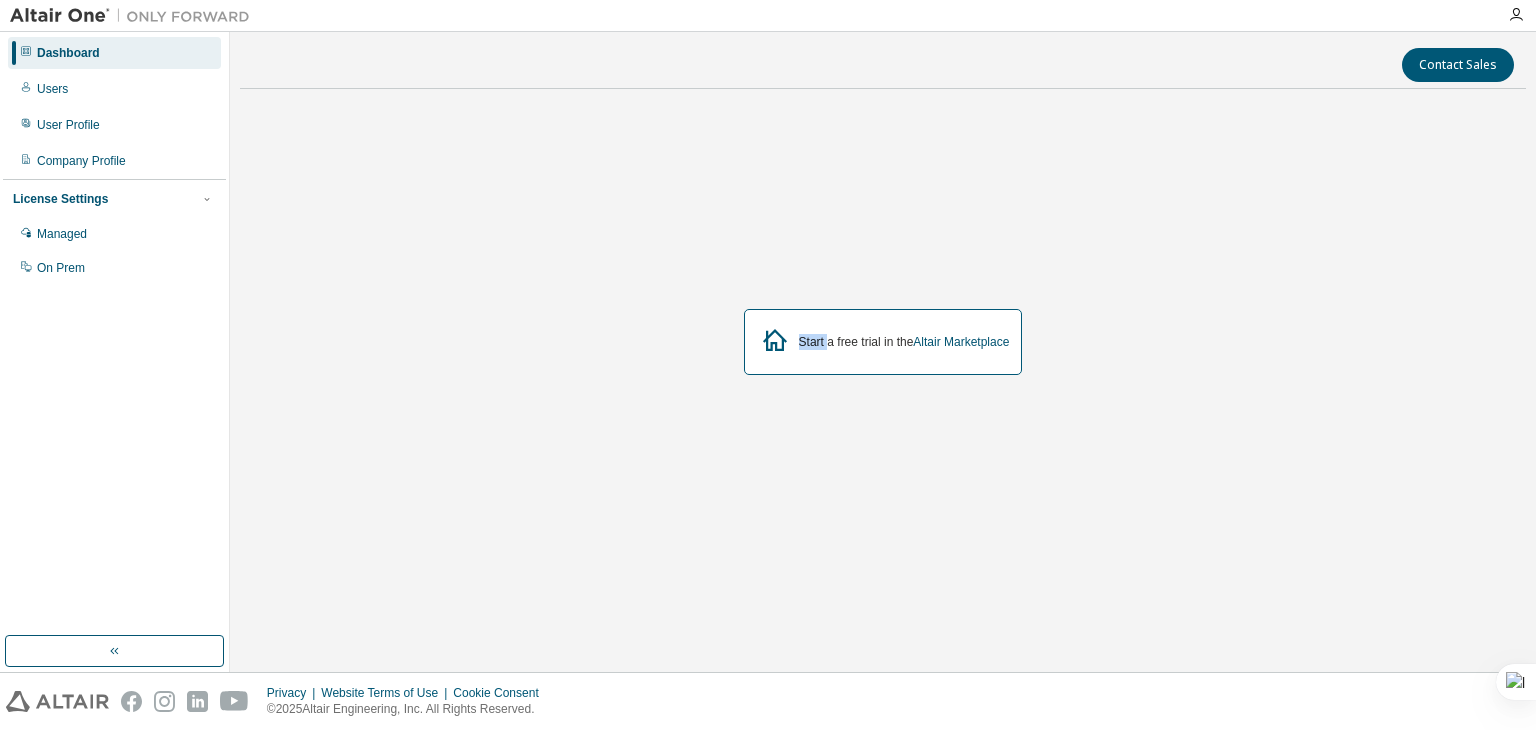 click 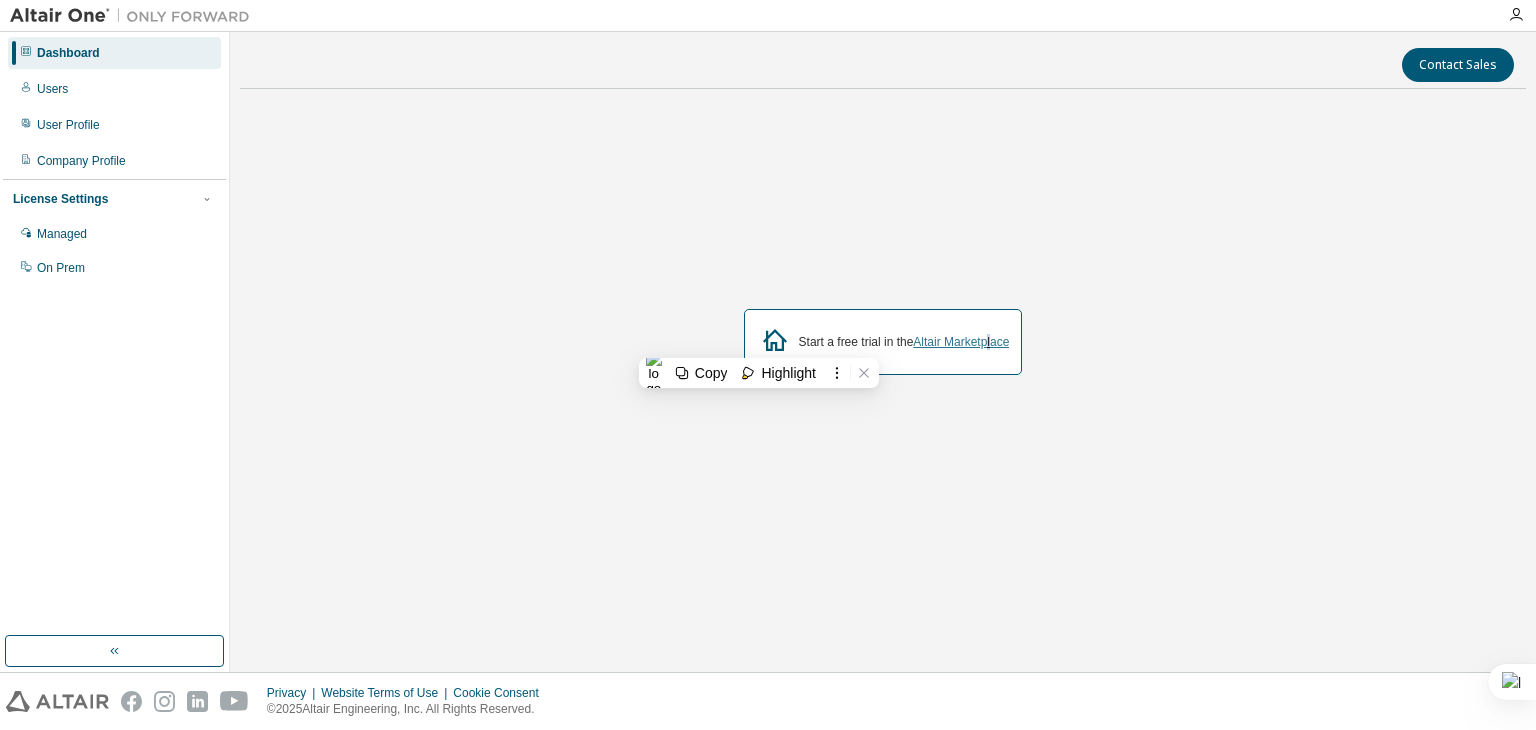 click on "Start a free trial in the  Altair Marketplace" at bounding box center [883, 342] 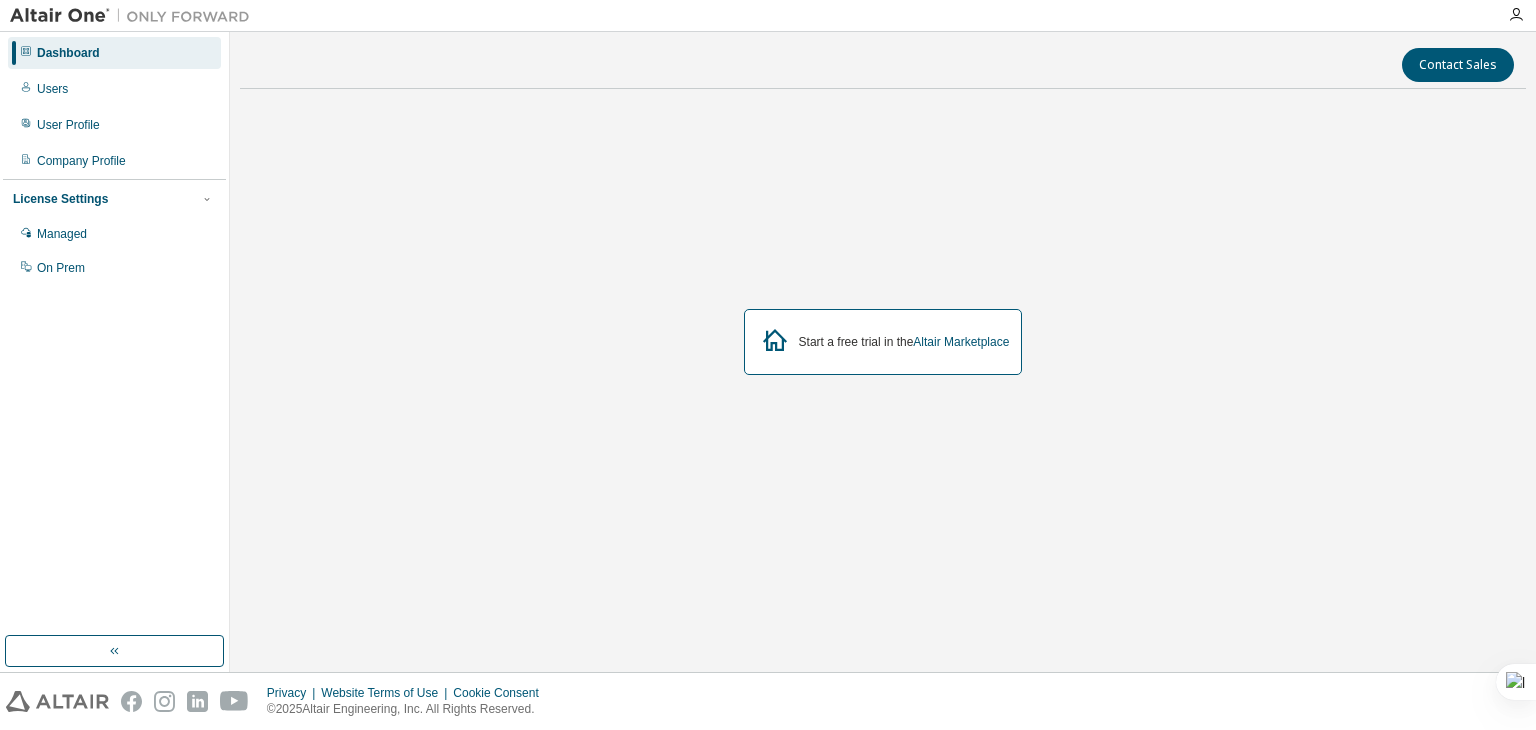 click on "Start a free trial in the  Altair Marketplace" at bounding box center [883, 342] 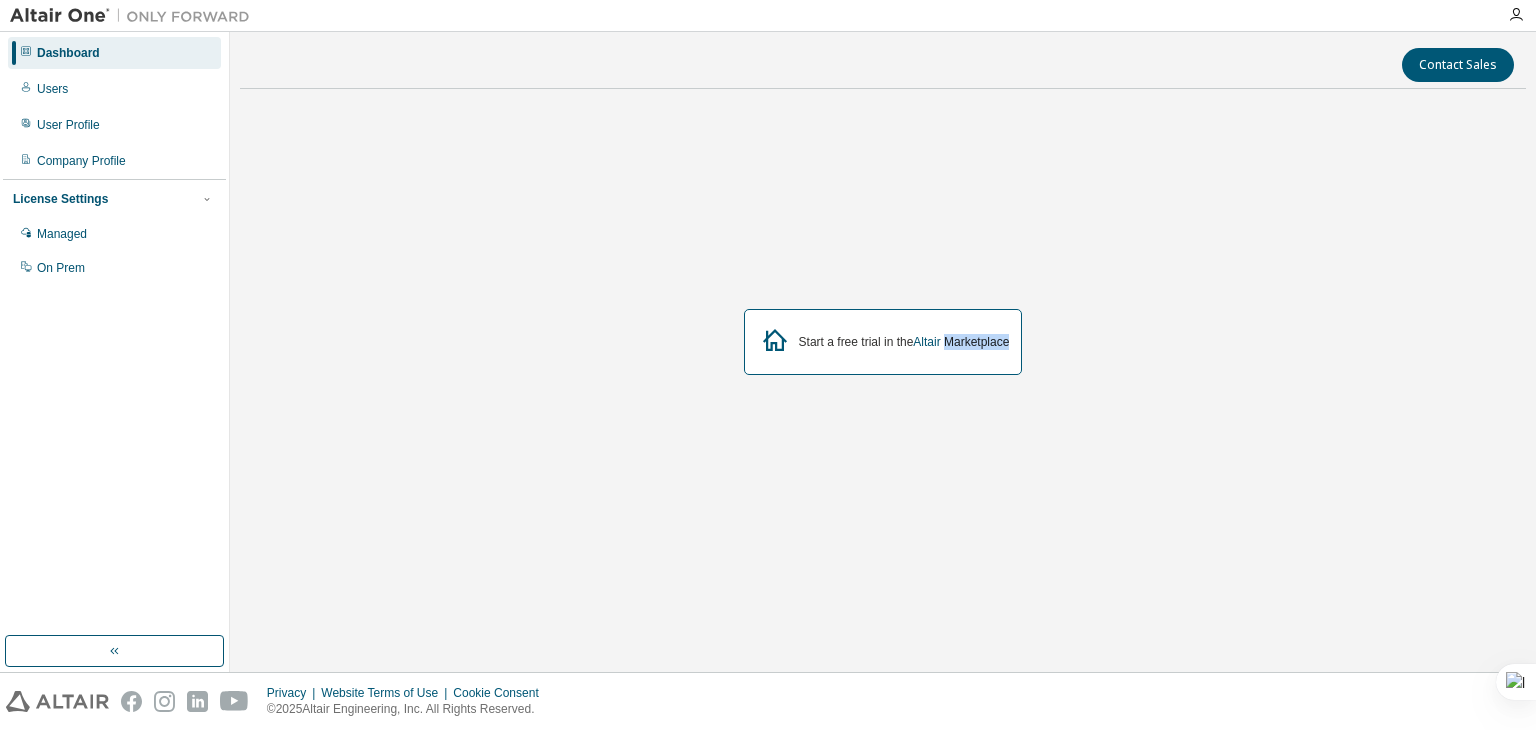 click on "Start a free trial in the  Altair Marketplace" at bounding box center [883, 342] 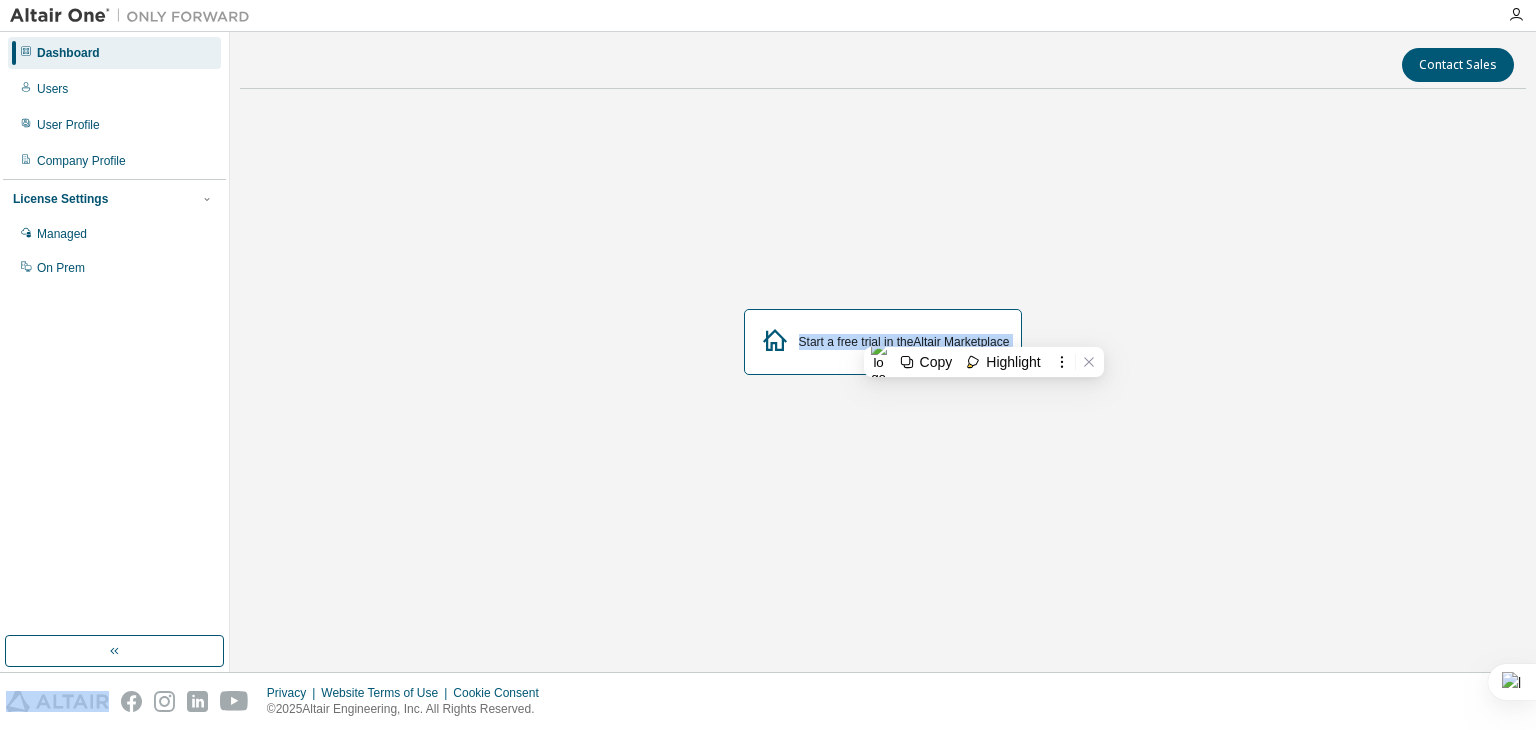 click on "Start a free trial in the  Altair Marketplace" at bounding box center [883, 342] 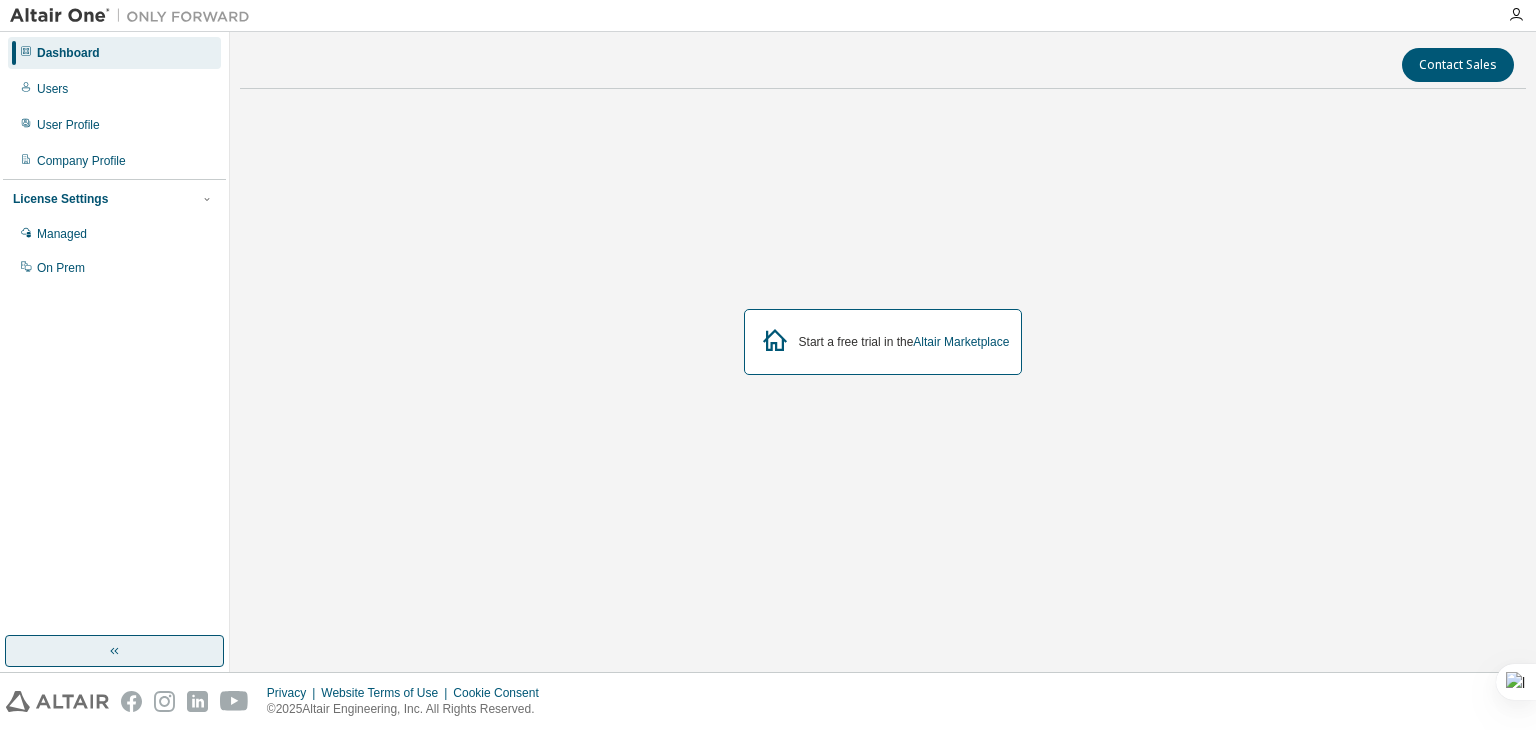 click at bounding box center (114, 651) 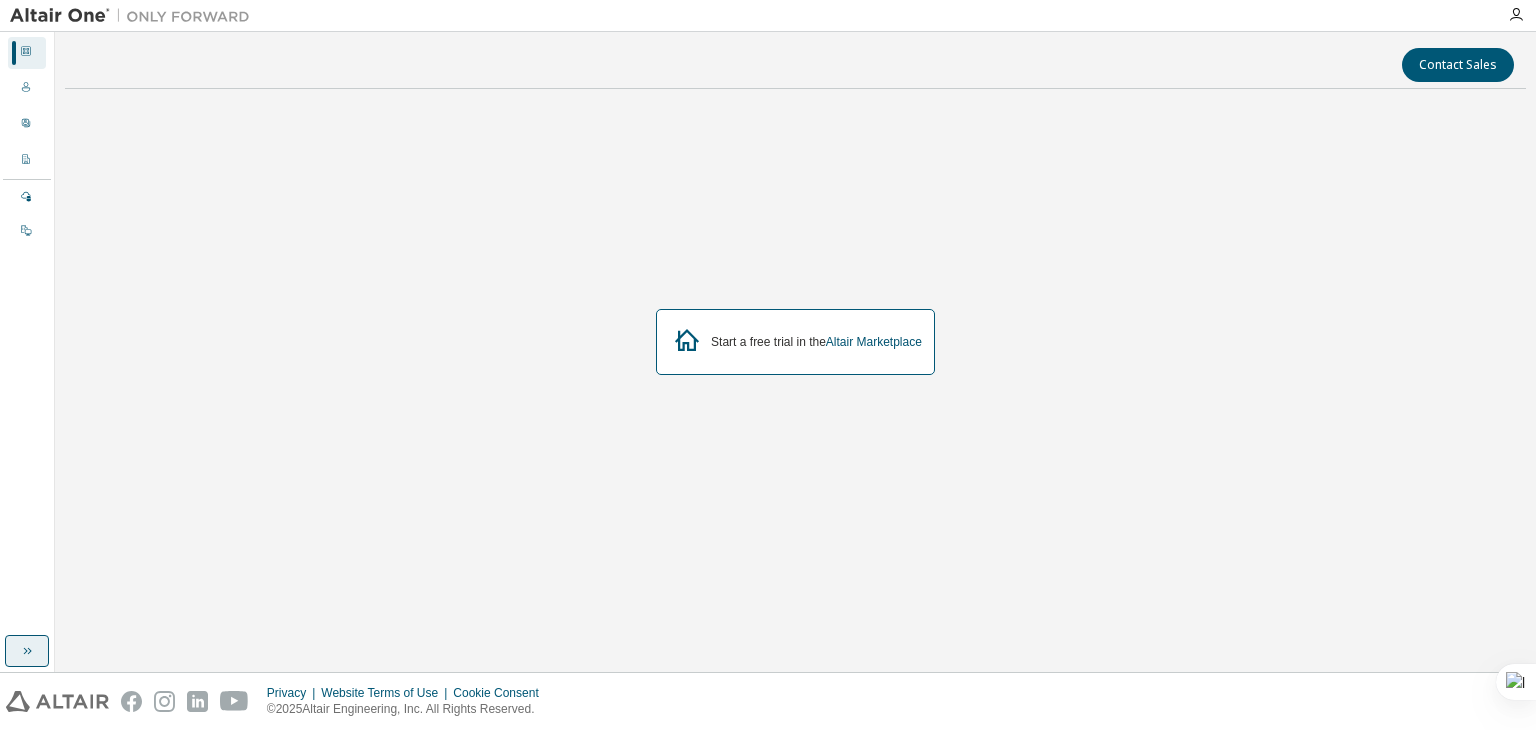 click at bounding box center [27, 651] 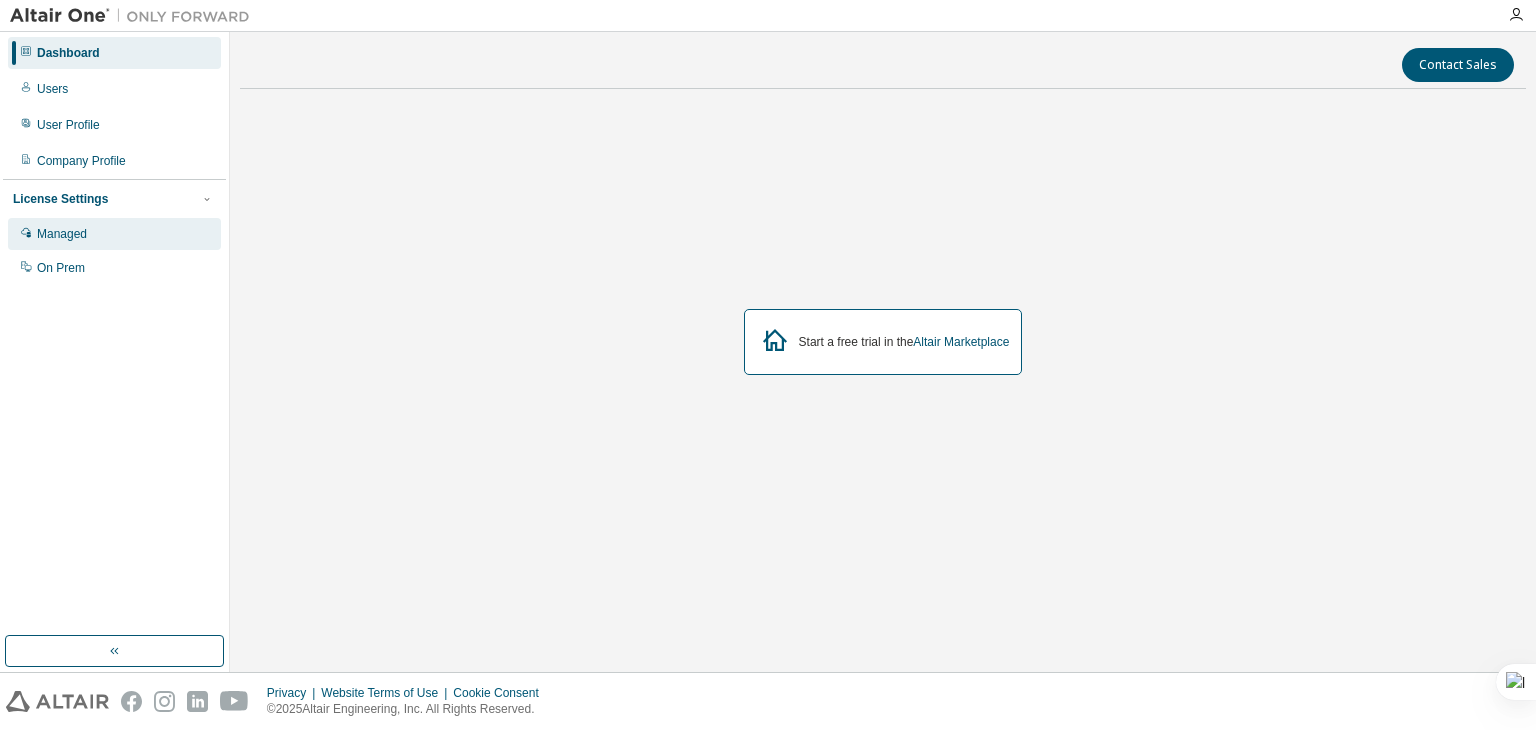 click on "Managed" at bounding box center [114, 234] 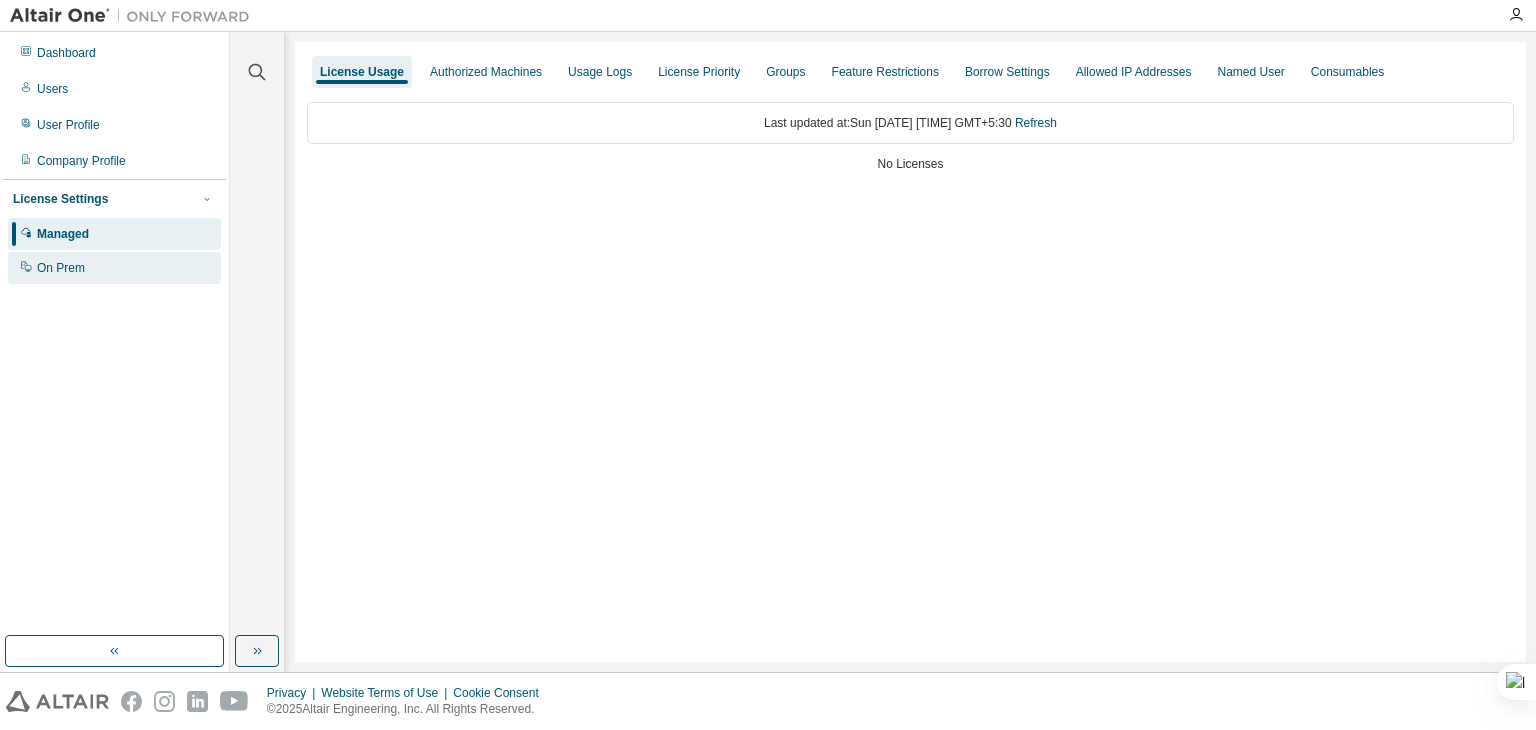 click on "On Prem" at bounding box center (114, 268) 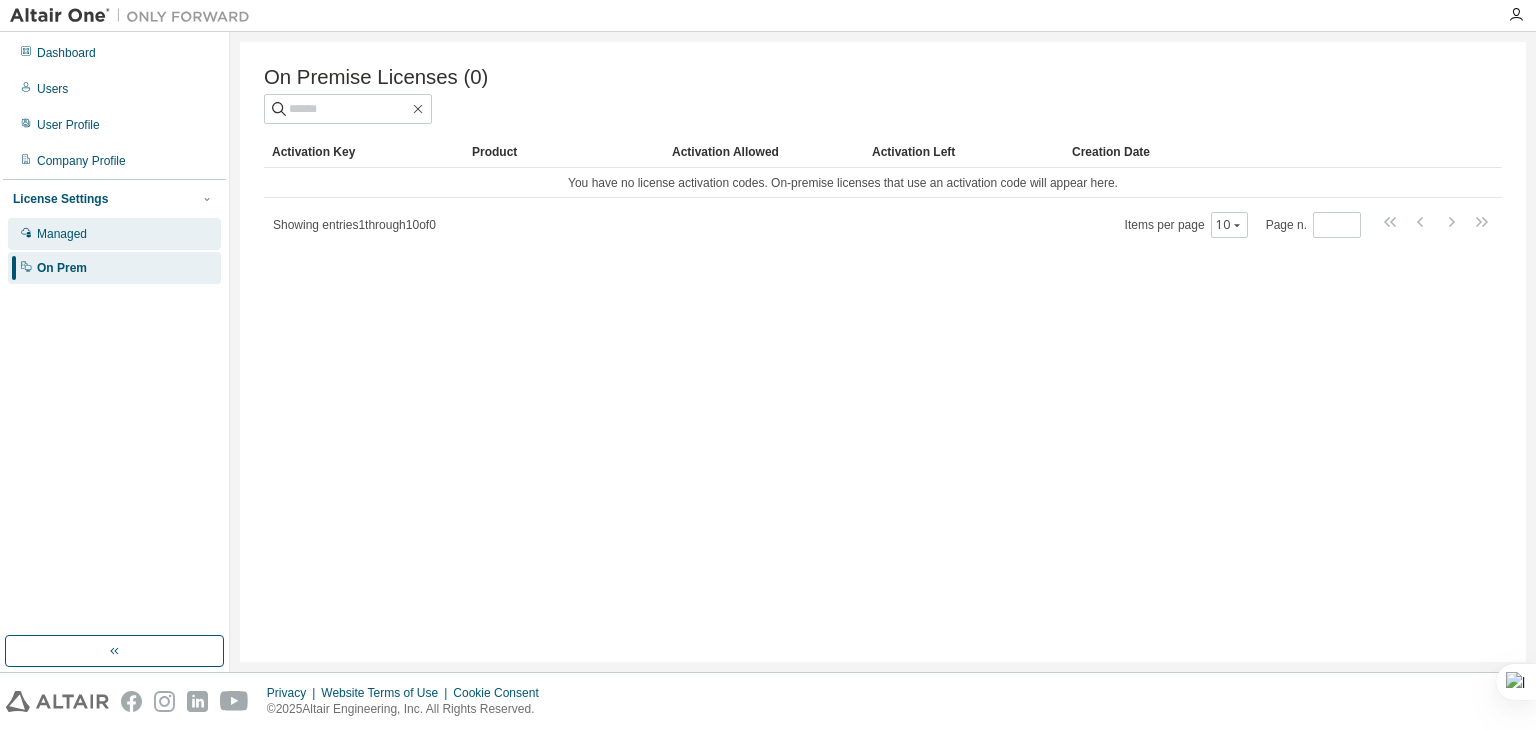 click on "Managed" at bounding box center (114, 234) 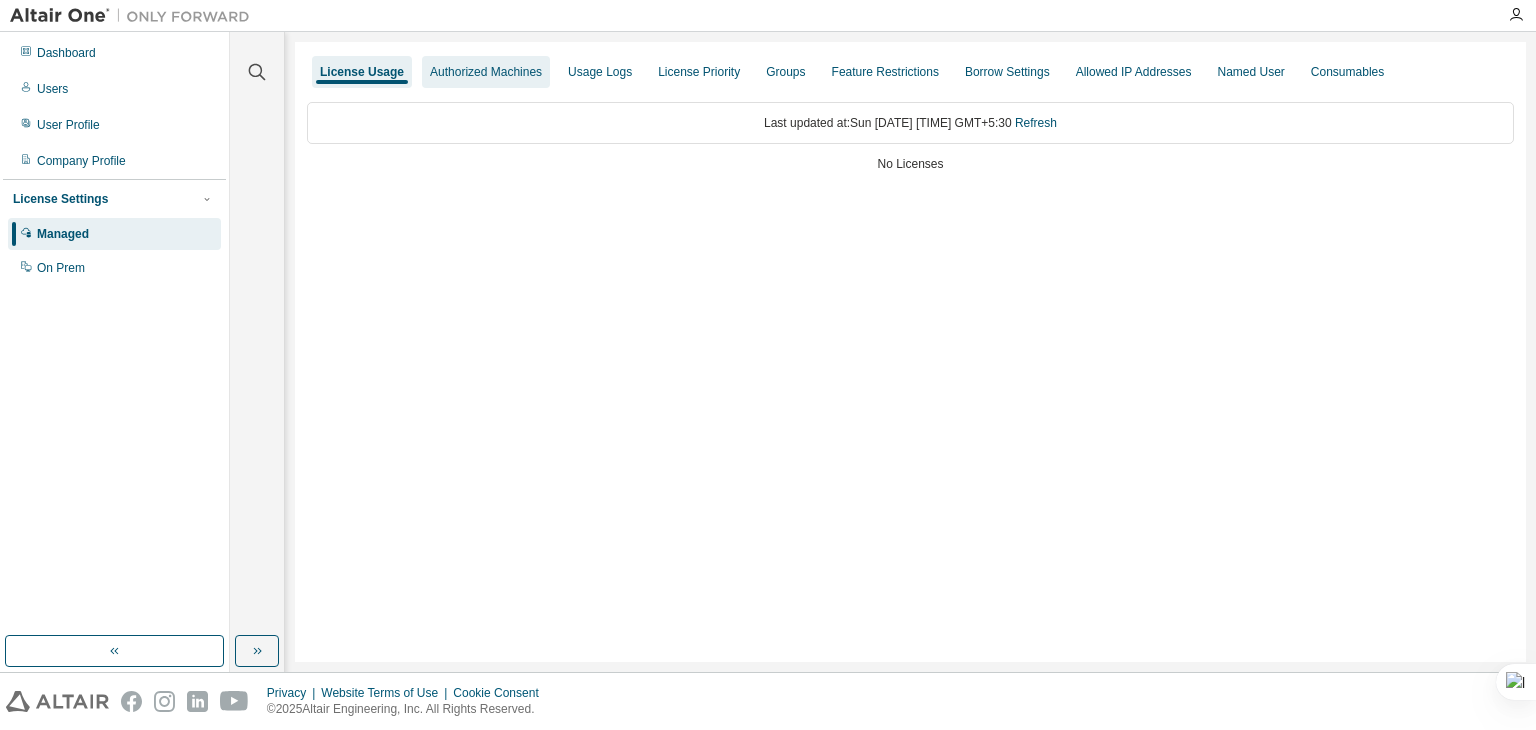 click on "Authorized Machines" at bounding box center (486, 72) 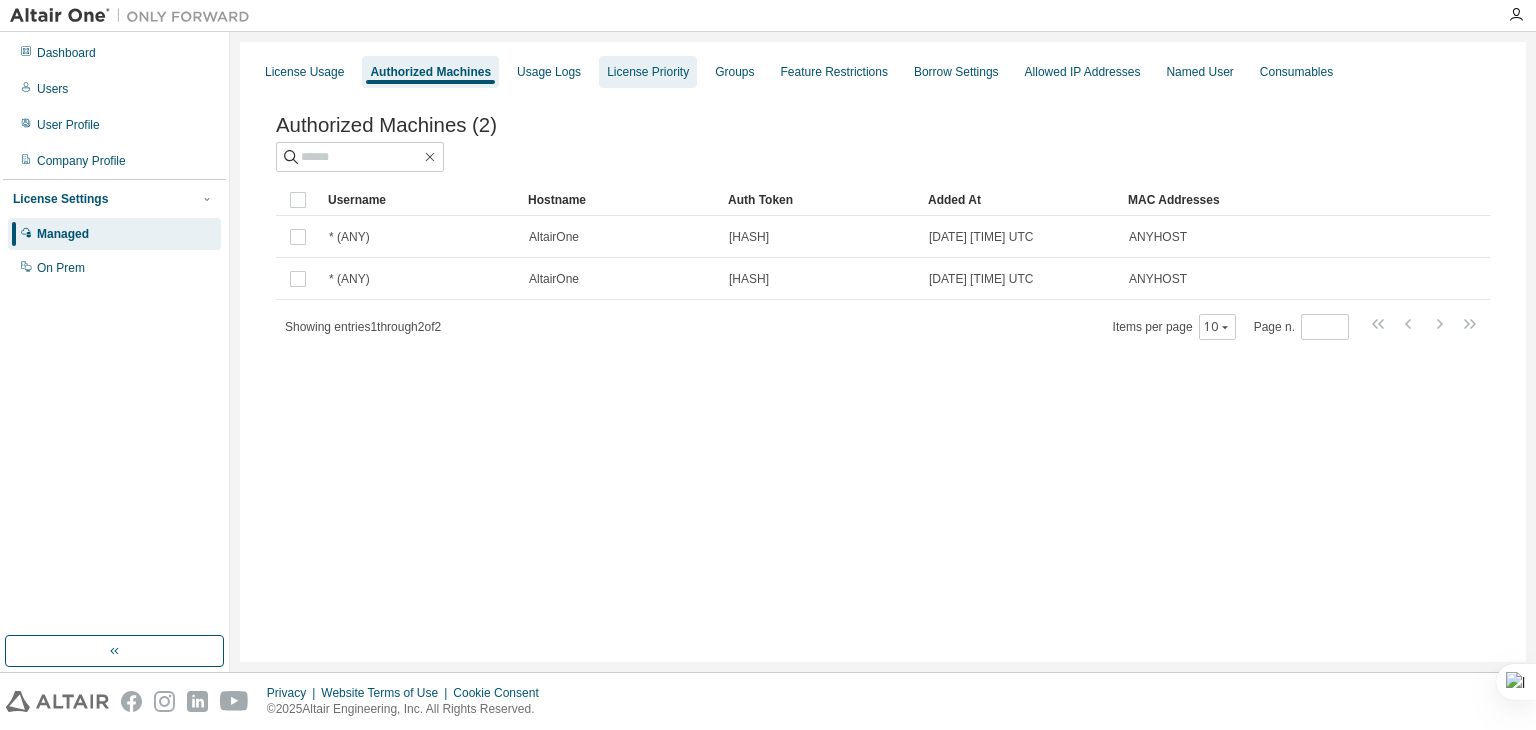 click on "License Priority" at bounding box center (648, 72) 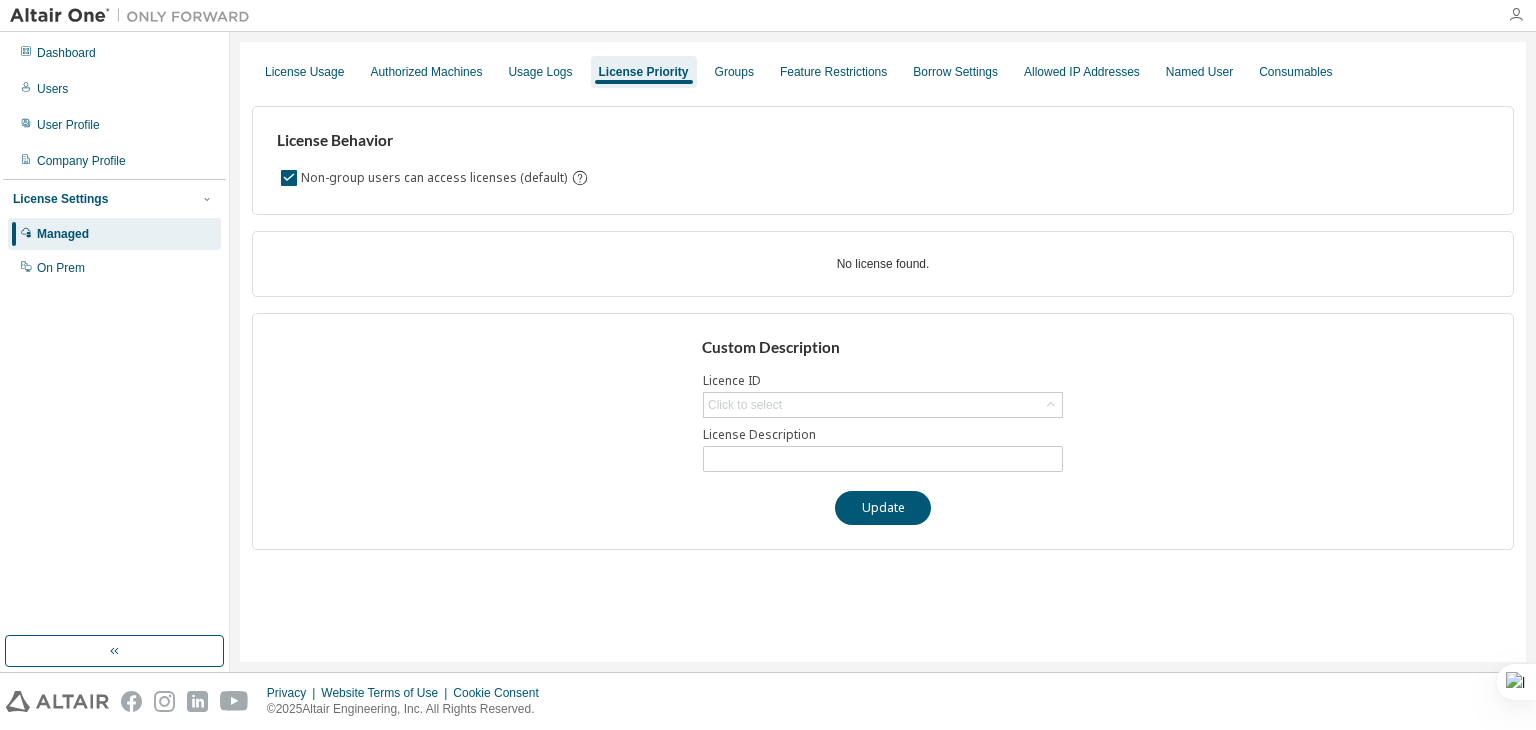 click at bounding box center (1516, 15) 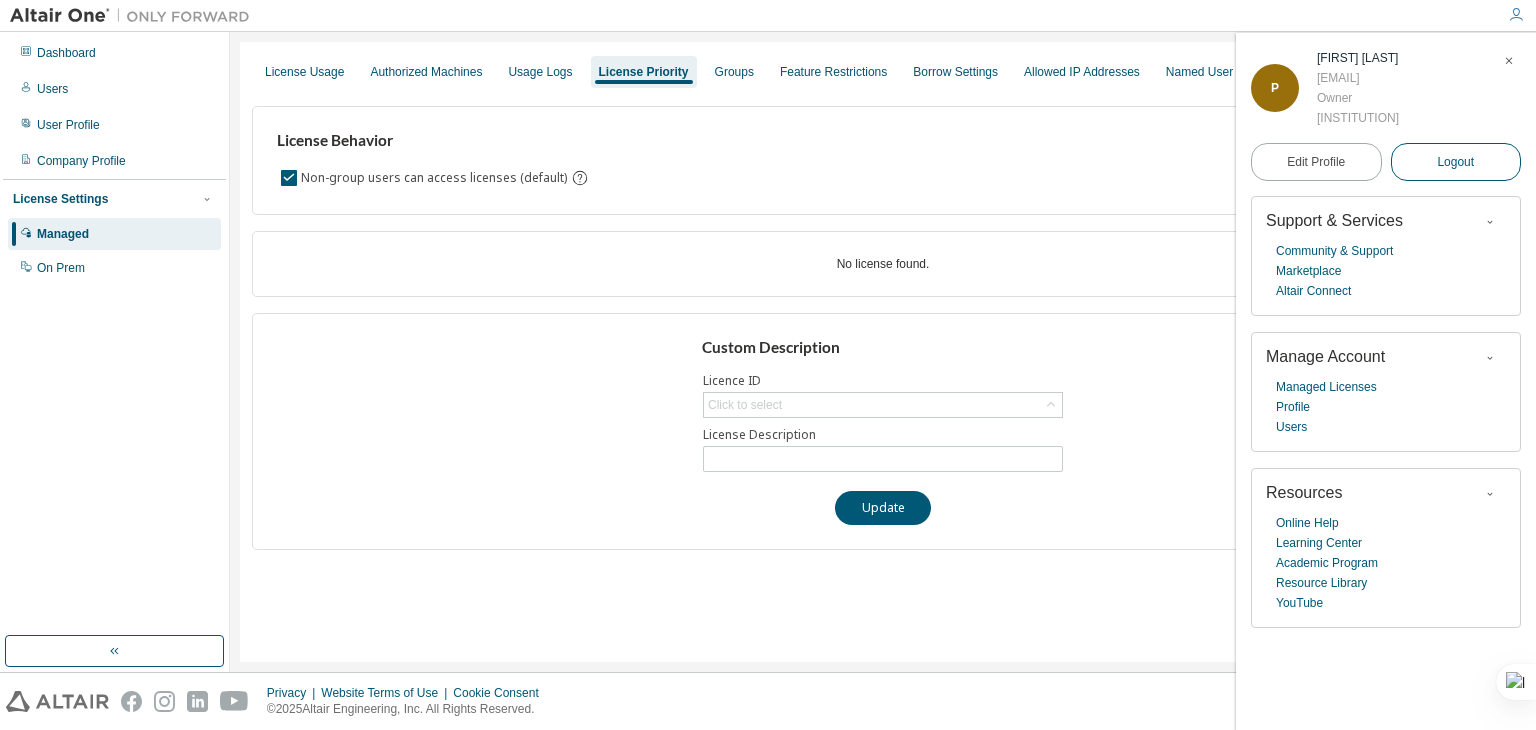 click on "Logout" at bounding box center (1456, 162) 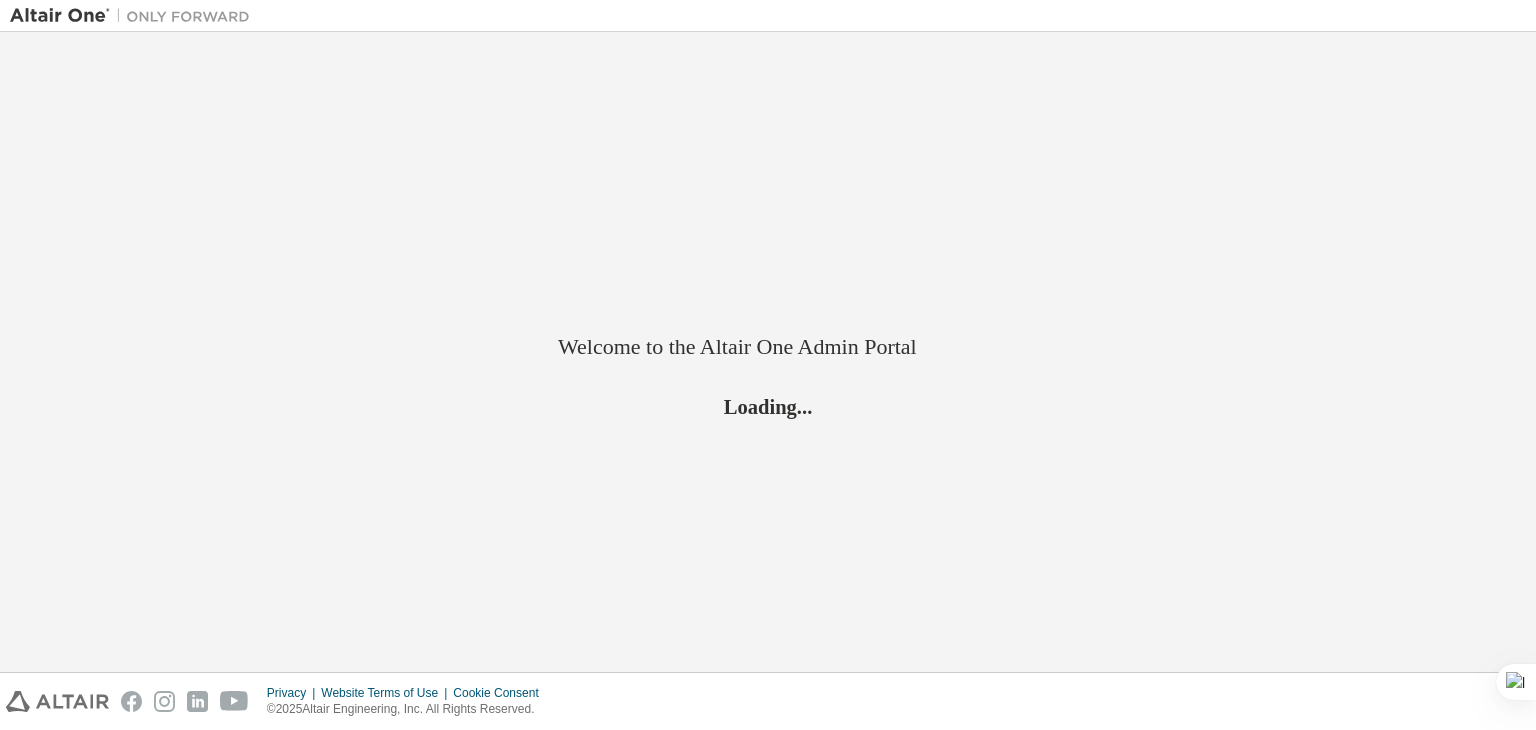 scroll, scrollTop: 0, scrollLeft: 0, axis: both 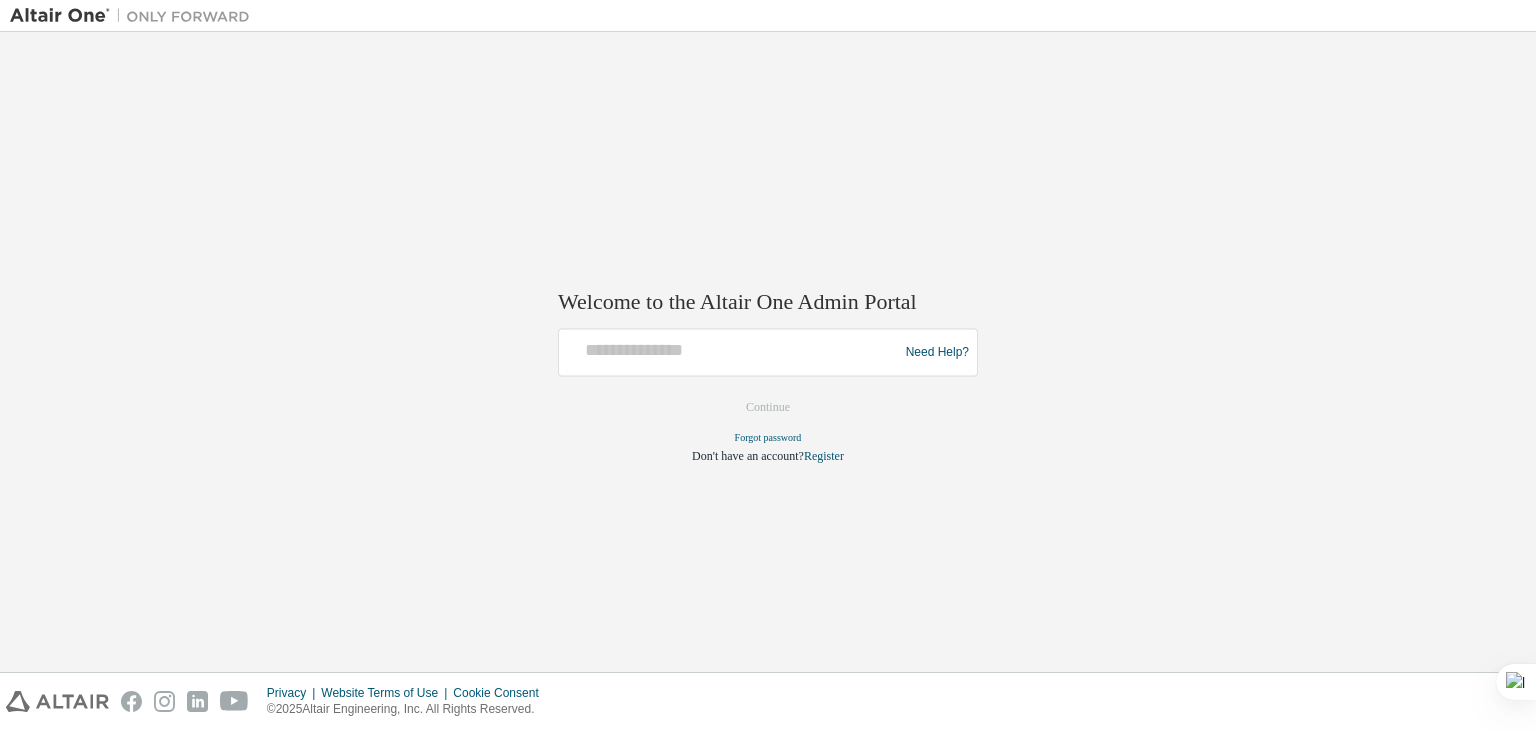 click at bounding box center [731, 353] 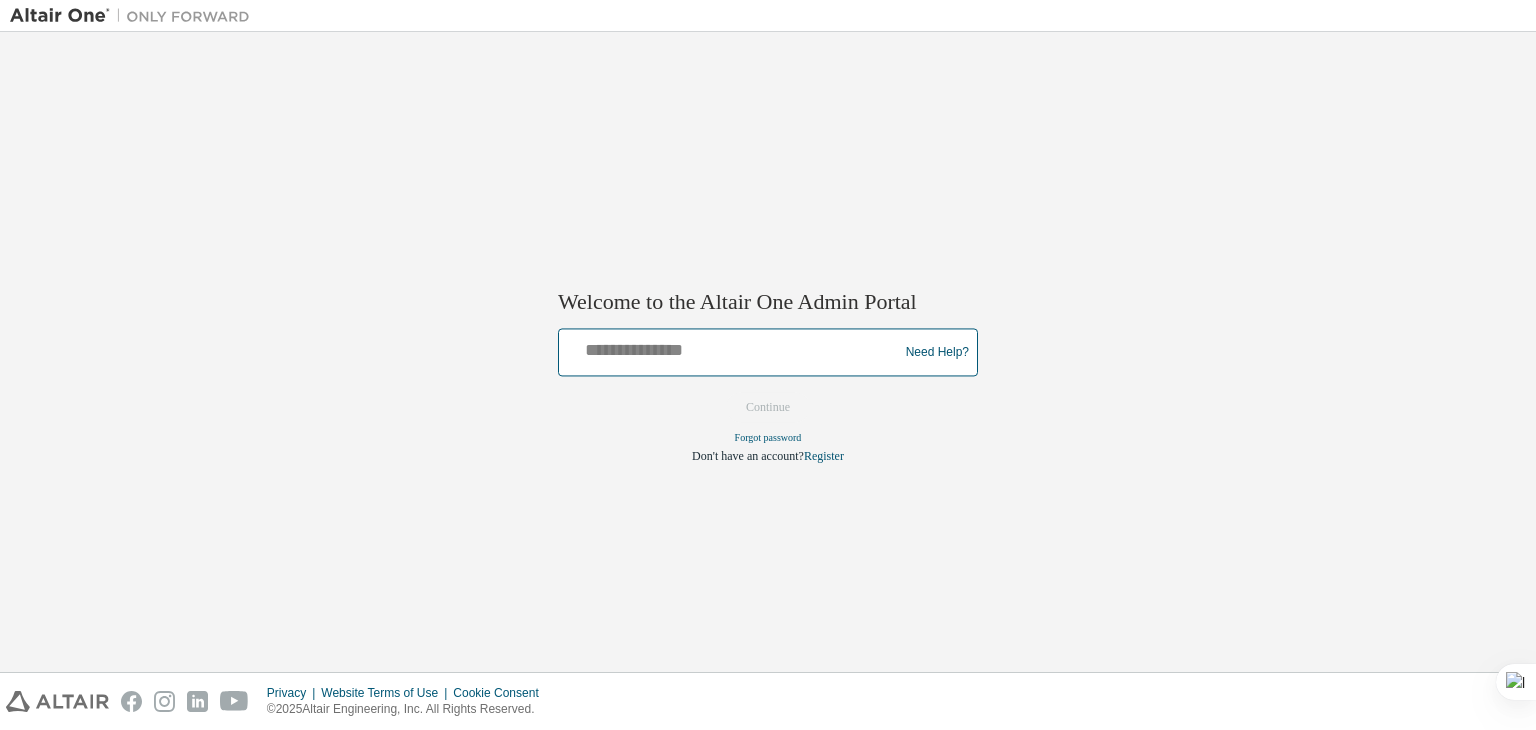 click at bounding box center (731, 348) 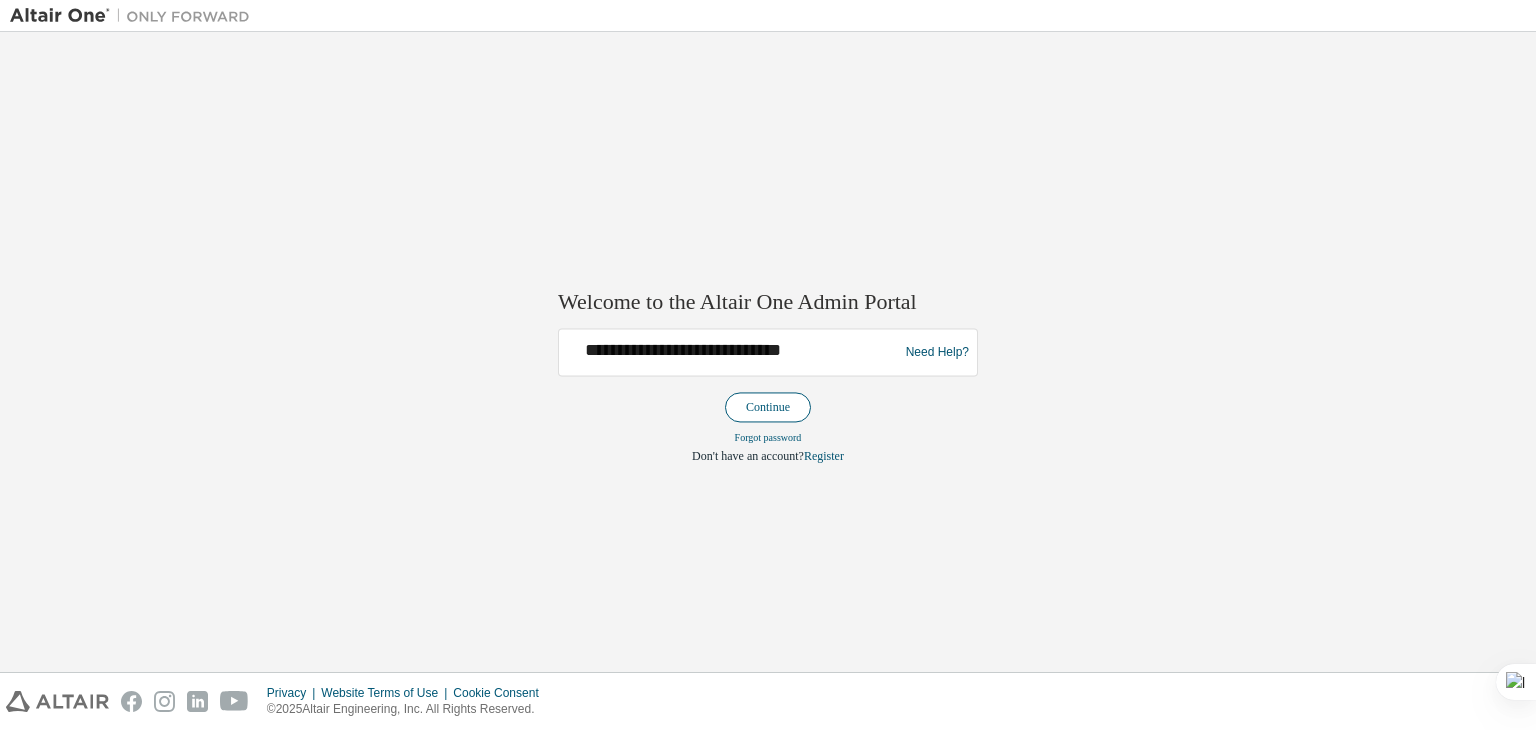 click on "Continue" at bounding box center (768, 408) 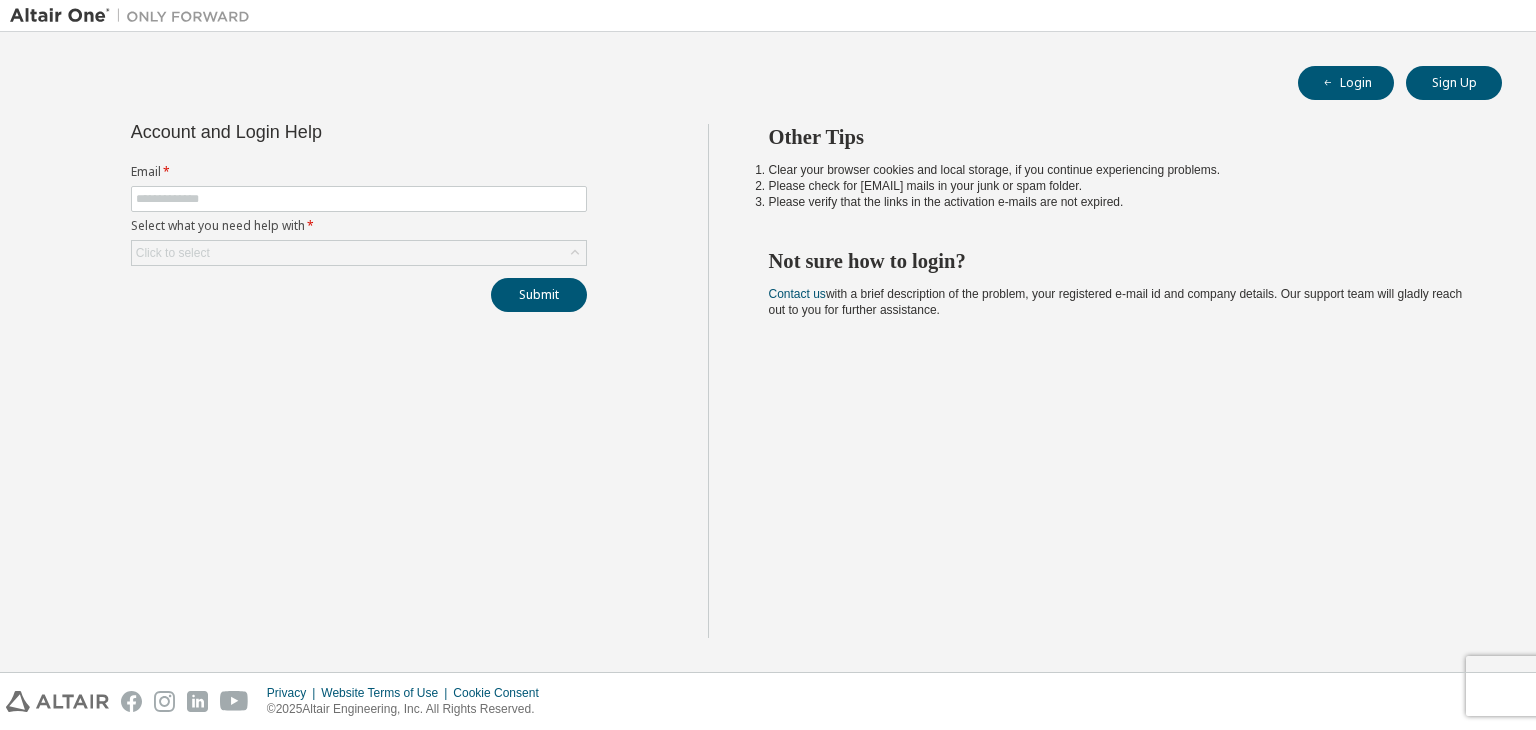 scroll, scrollTop: 0, scrollLeft: 0, axis: both 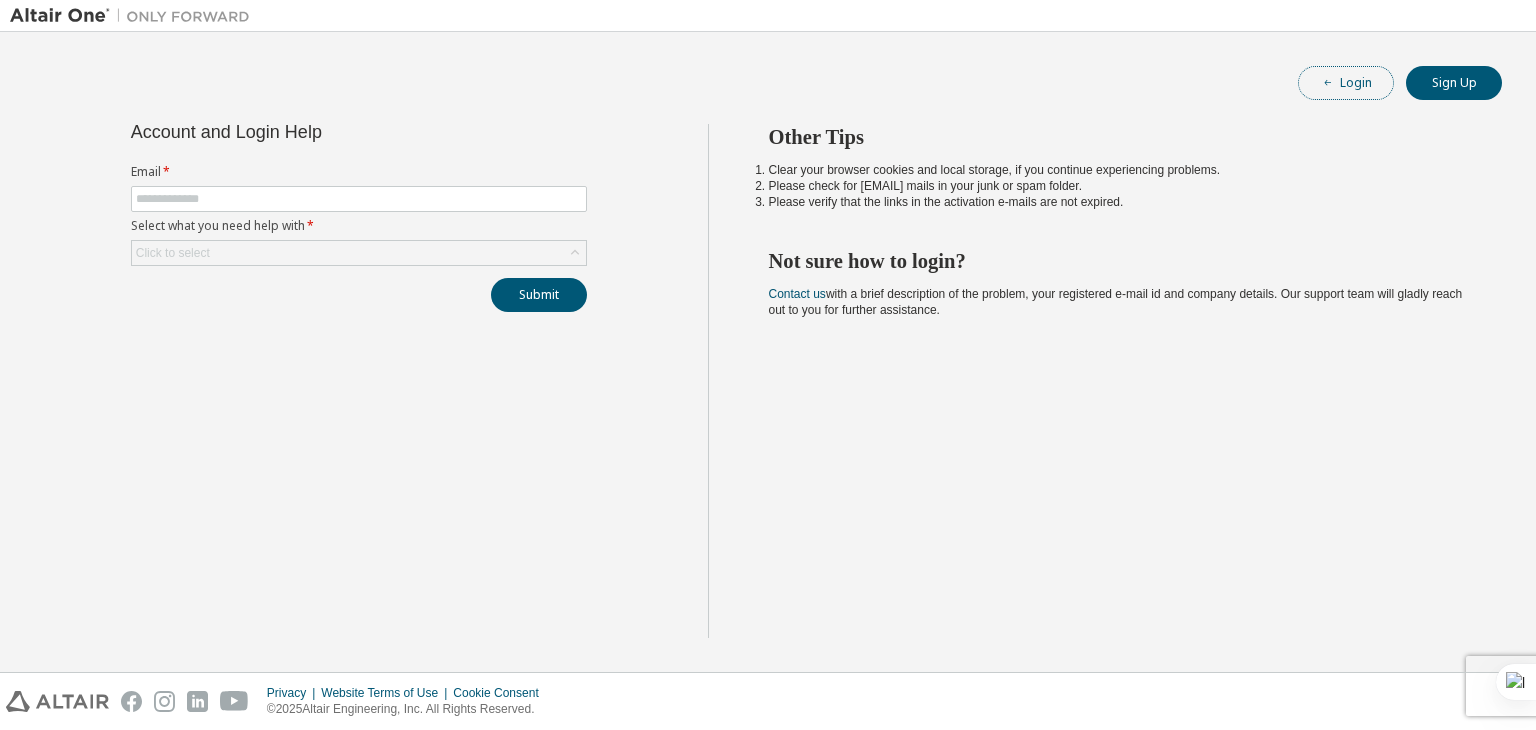 click on "Login" at bounding box center (1346, 83) 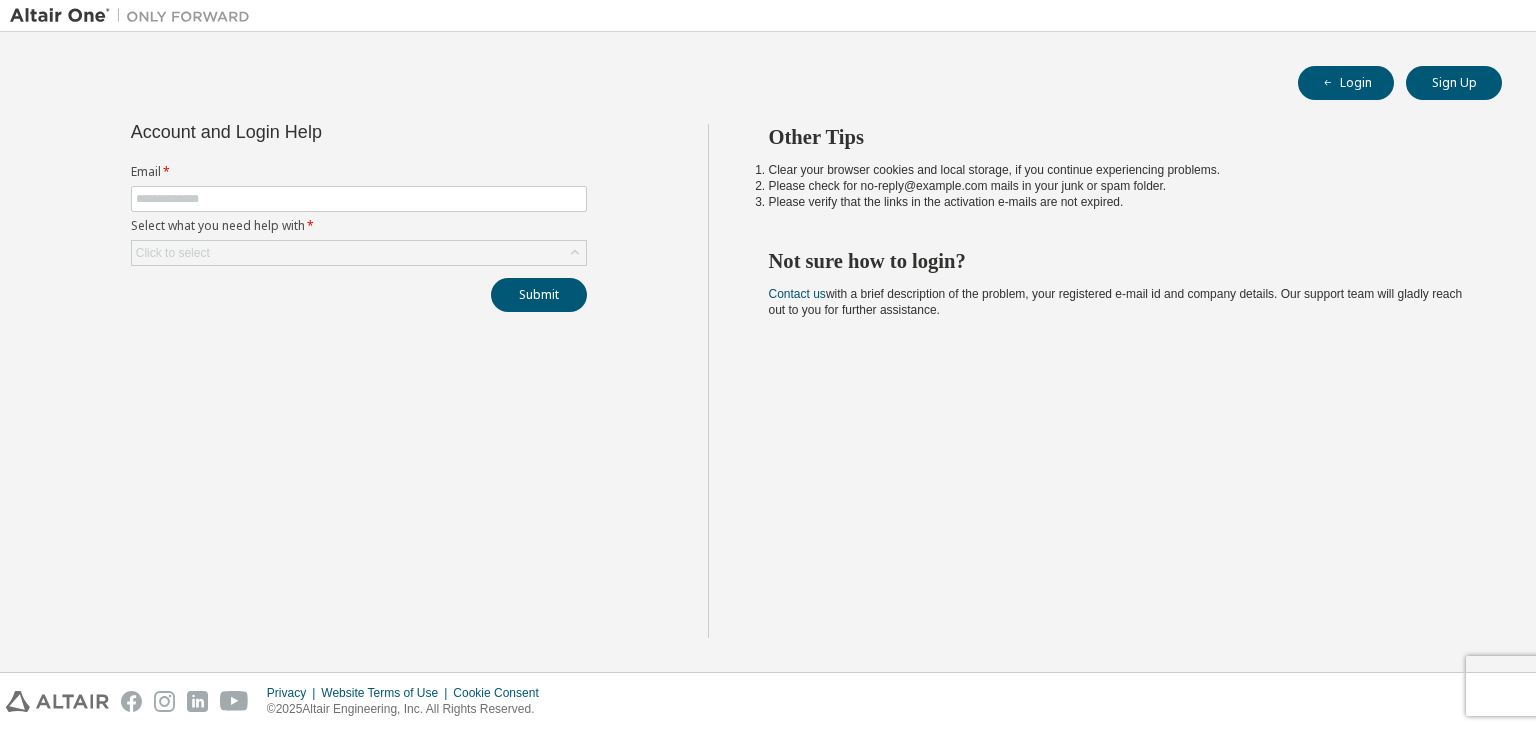 scroll, scrollTop: 0, scrollLeft: 0, axis: both 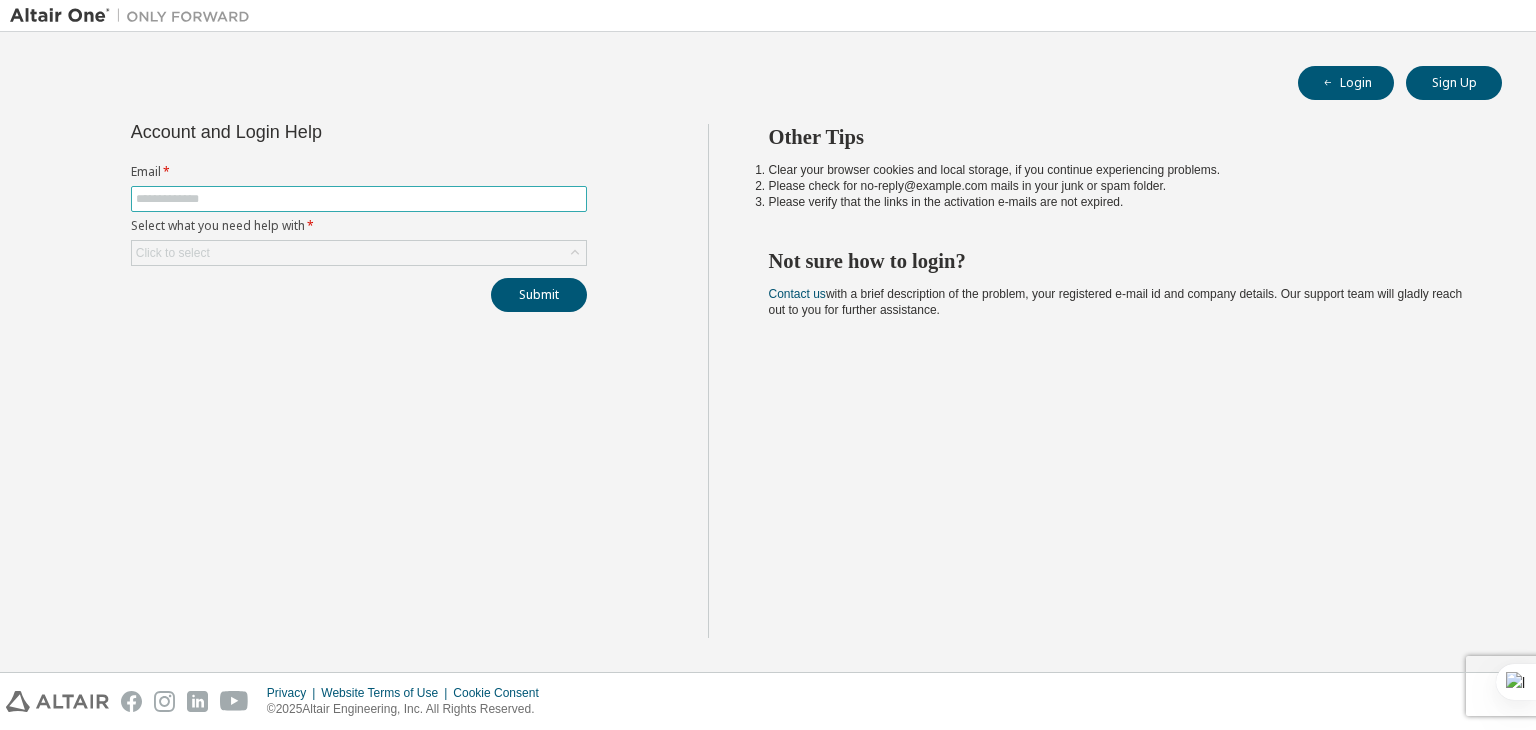 click at bounding box center [359, 199] 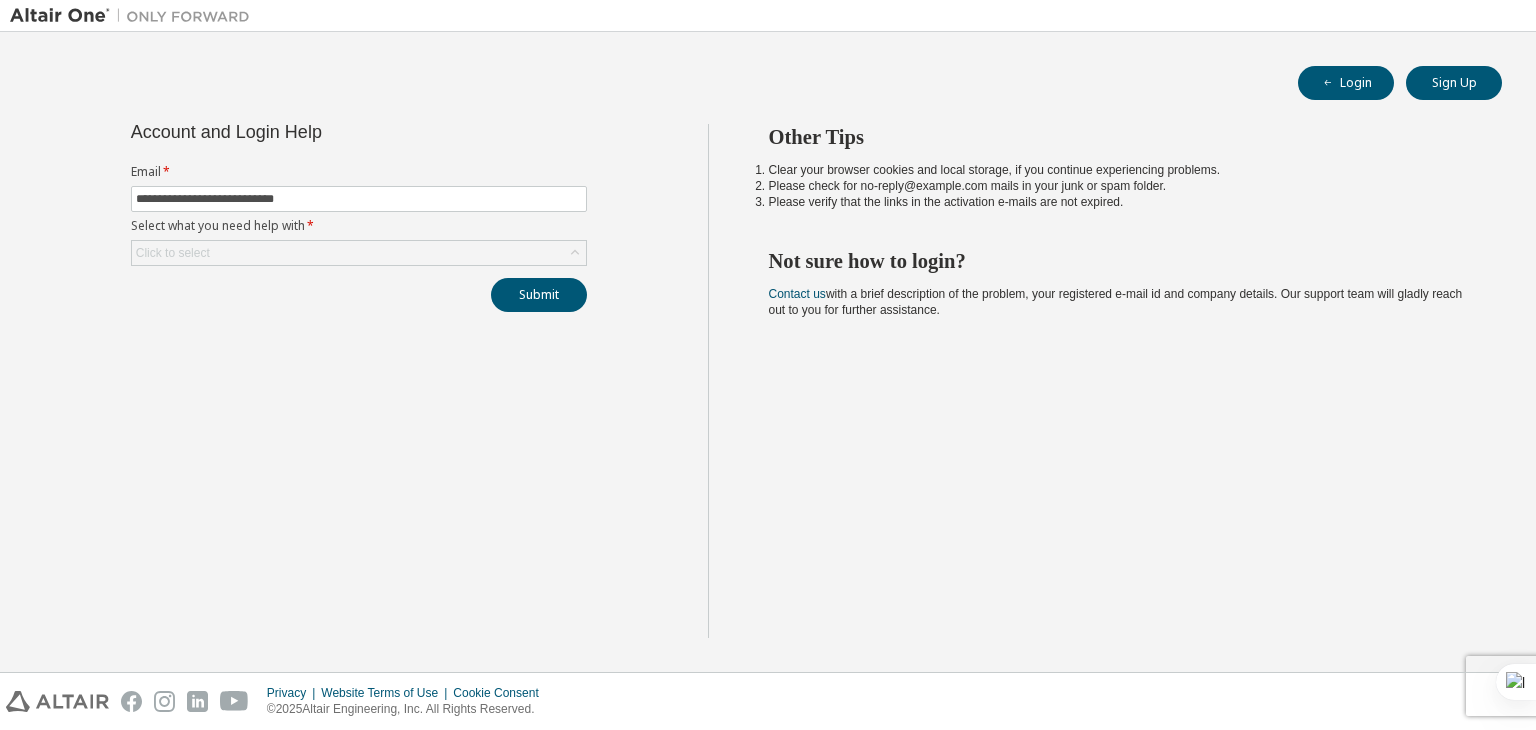 click on "**********" at bounding box center [359, 215] 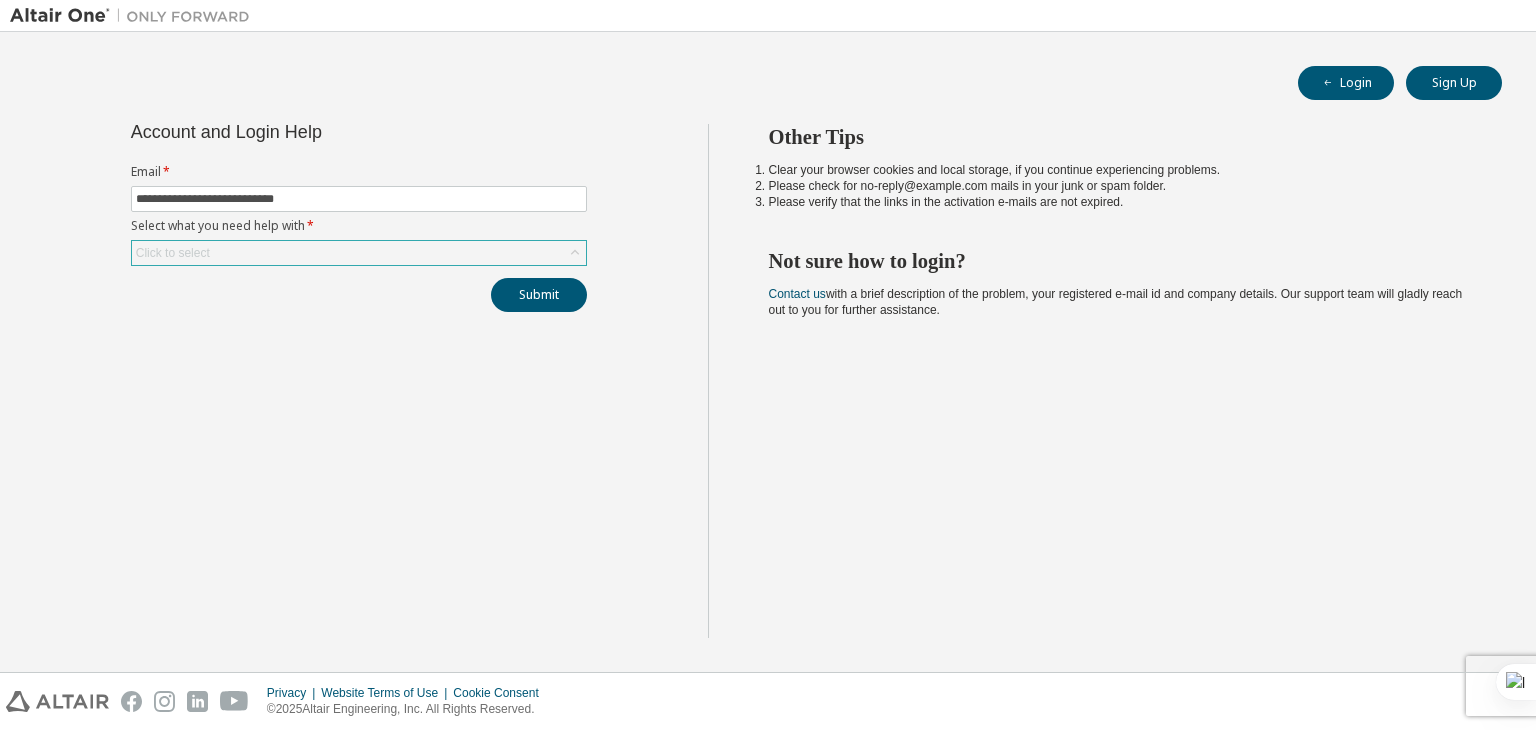 click on "Click to select" at bounding box center [359, 253] 